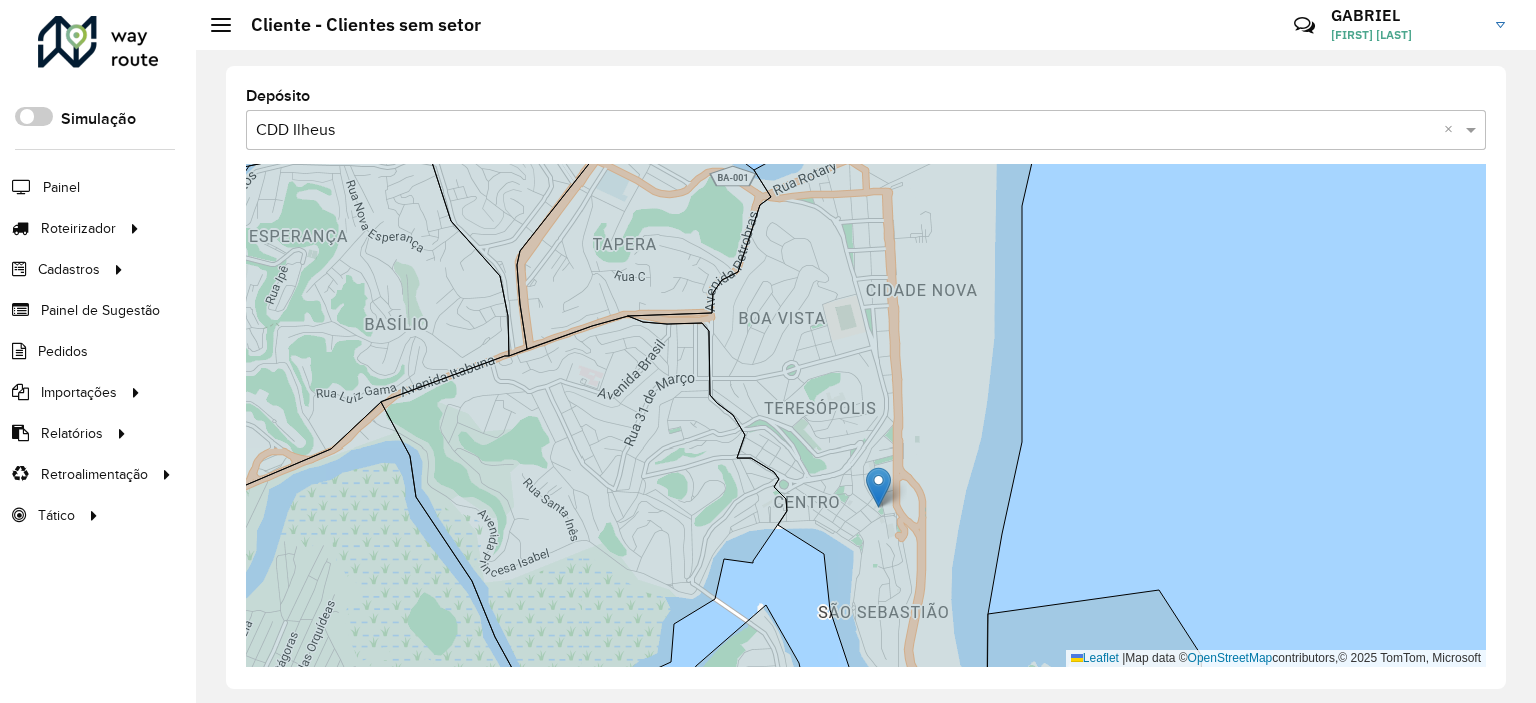 scroll, scrollTop: 0, scrollLeft: 0, axis: both 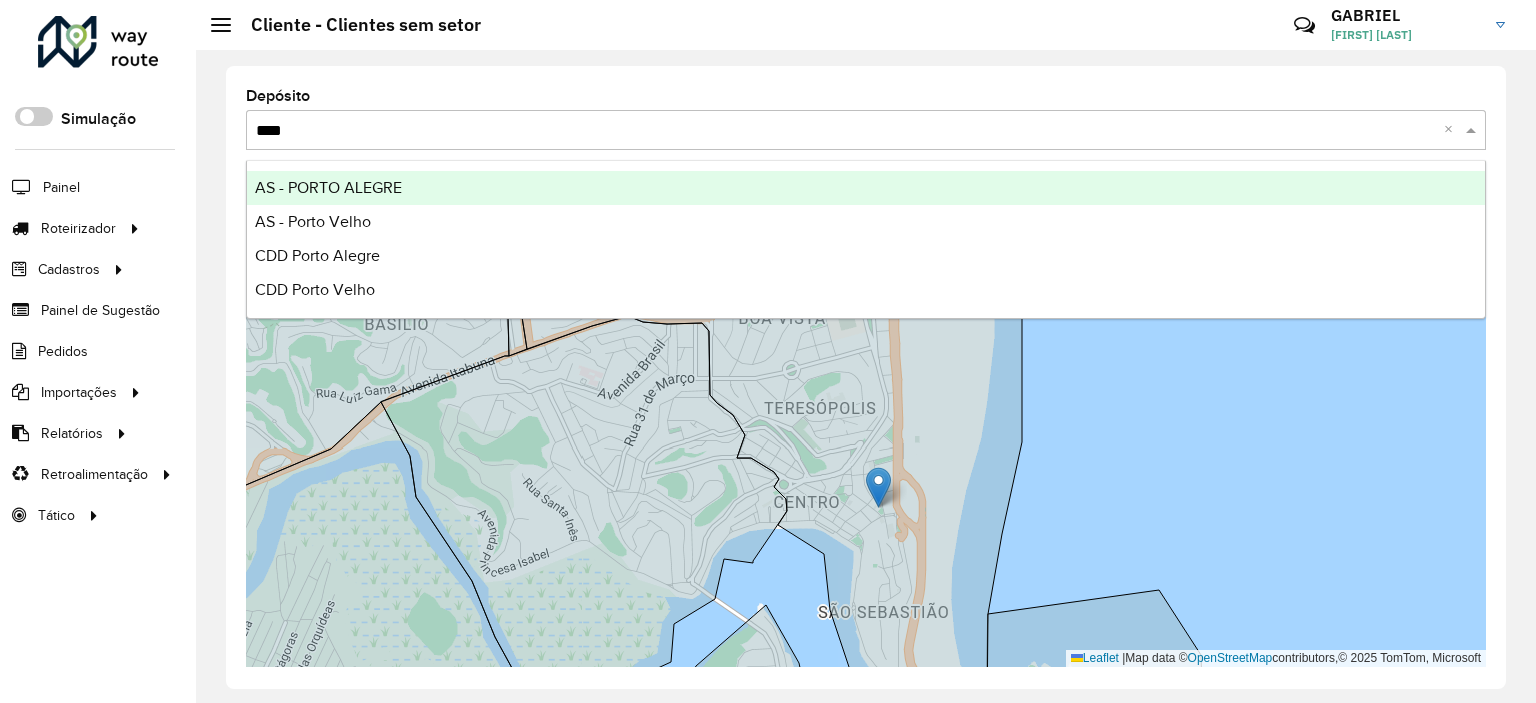 type on "*****" 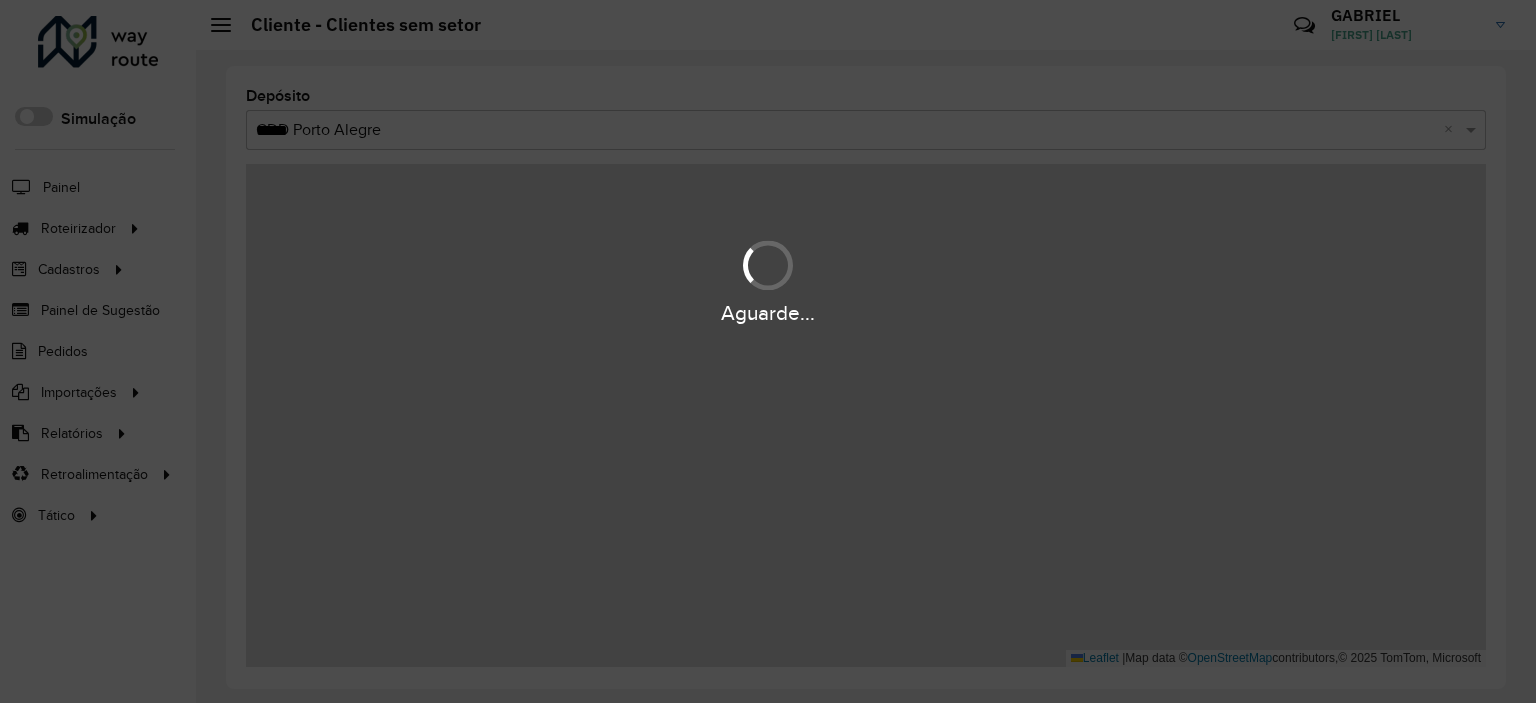 type 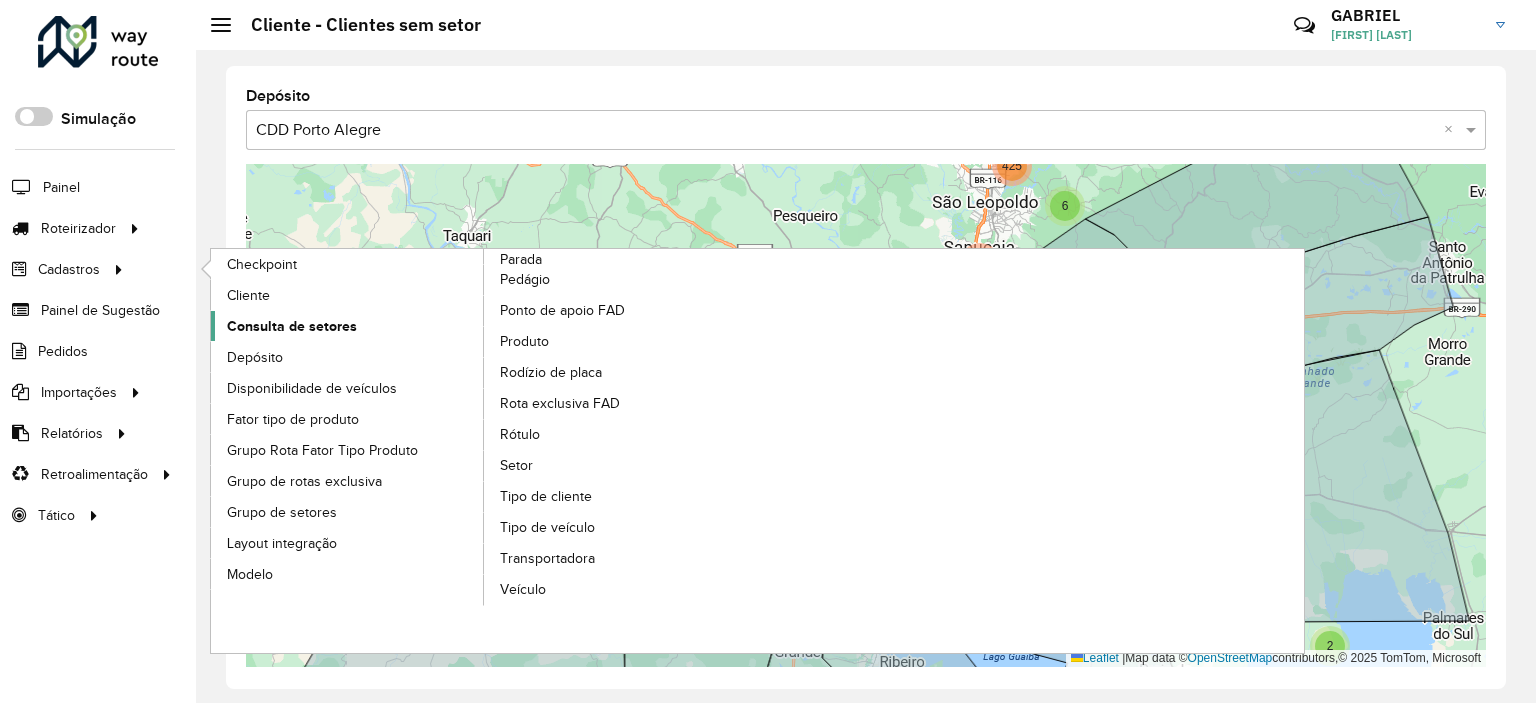click on "Consulta de setores" 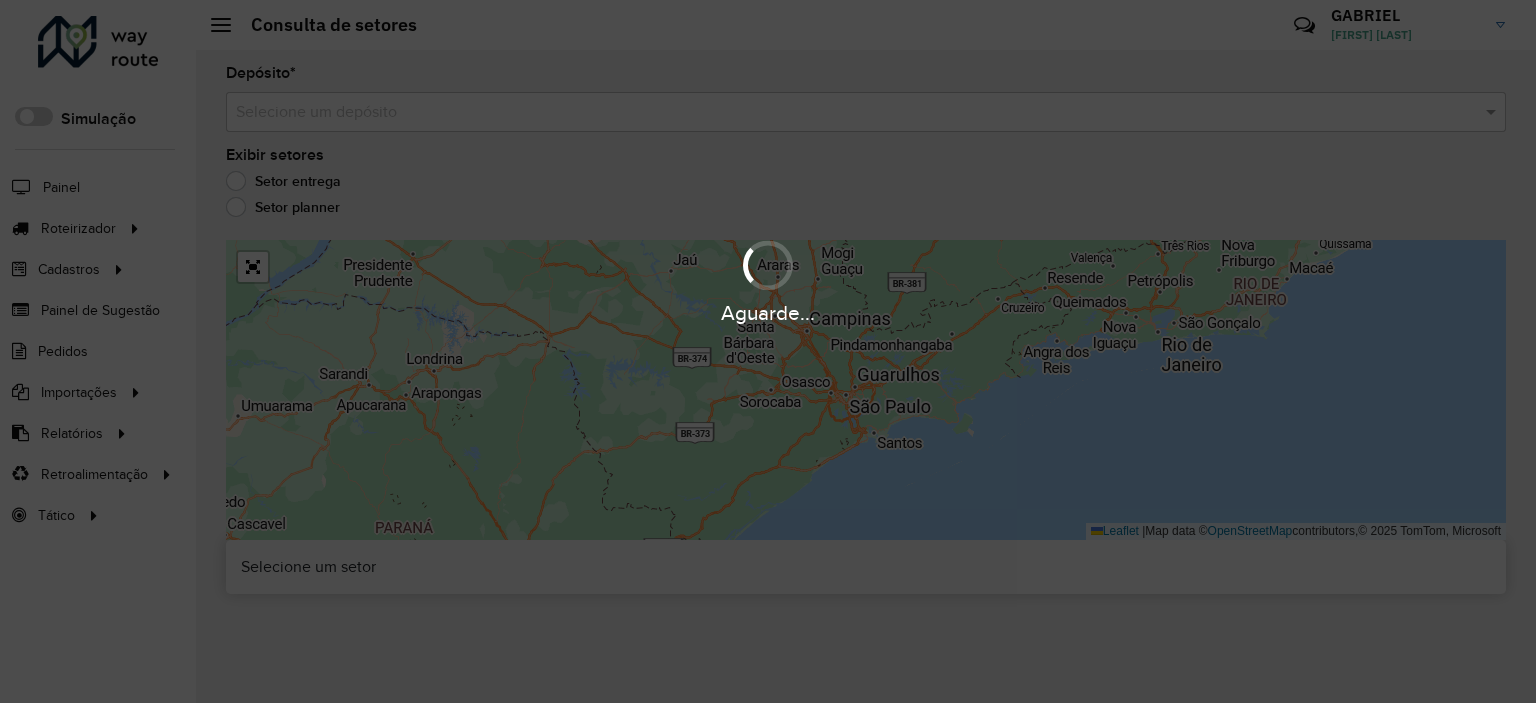 click on "Aguarde..." at bounding box center [768, 351] 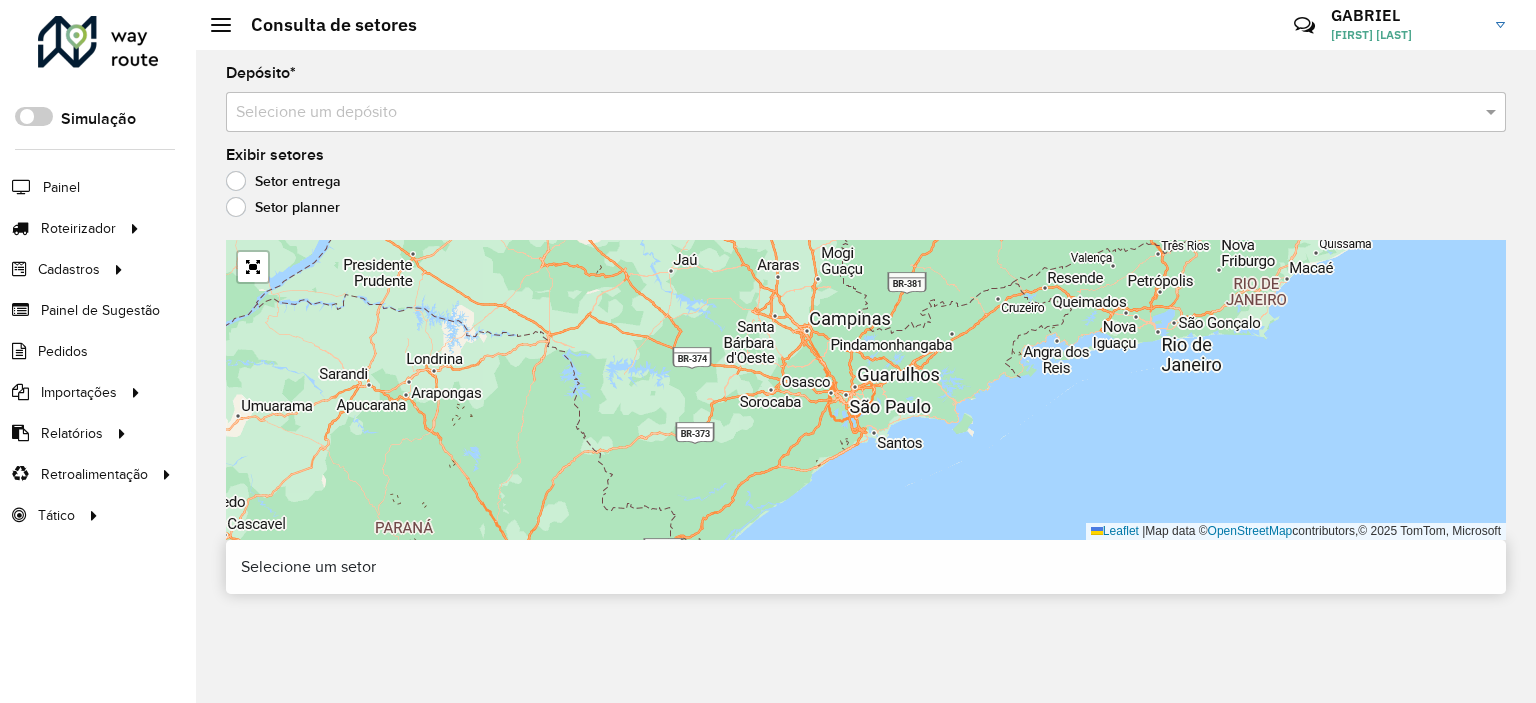 click on "Depósito  * Selecione um depósito  Exibir setores   Setor entrega   Setor planner   Leaflet   |  Map data ©  OpenStreetMap  contributors,© 2025 TomTom, Microsoft  Selecione um setor" 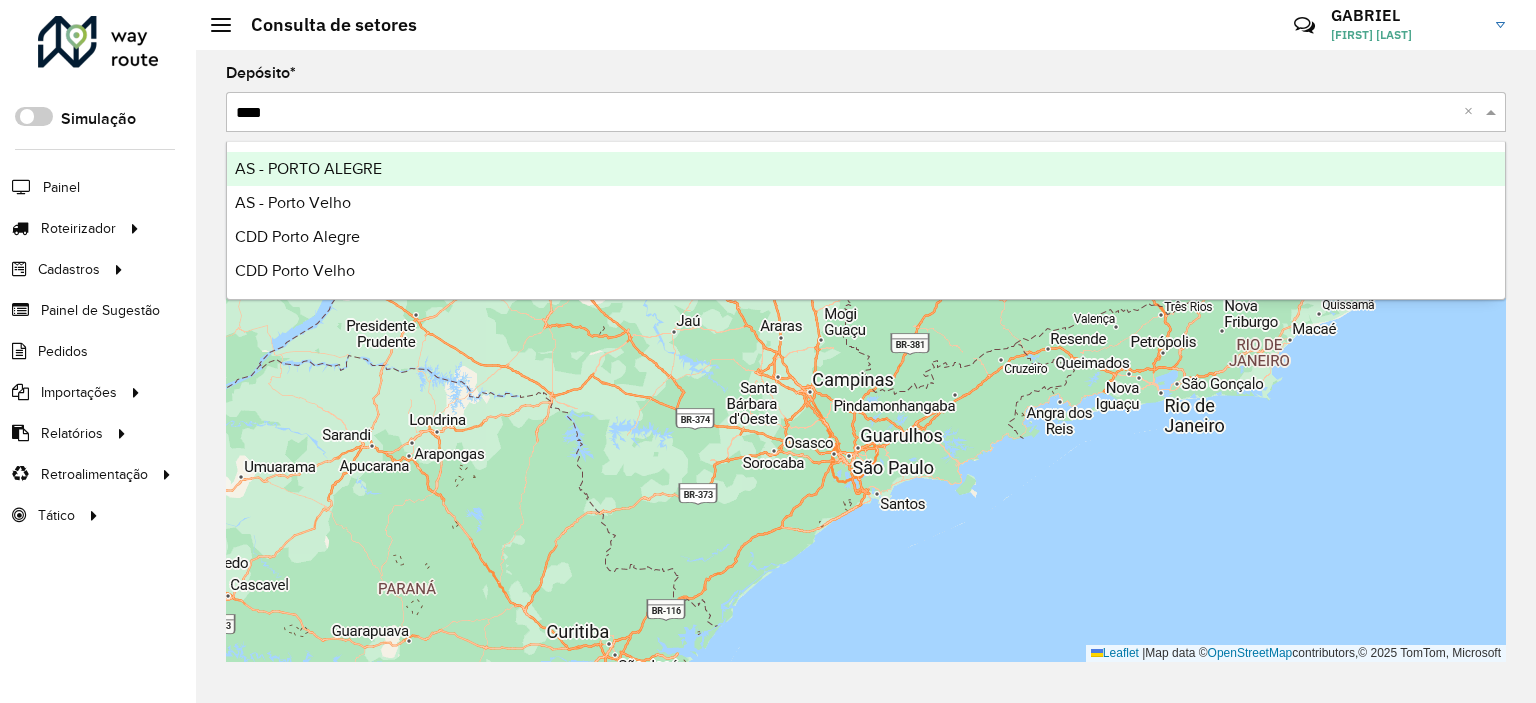 type on "*****" 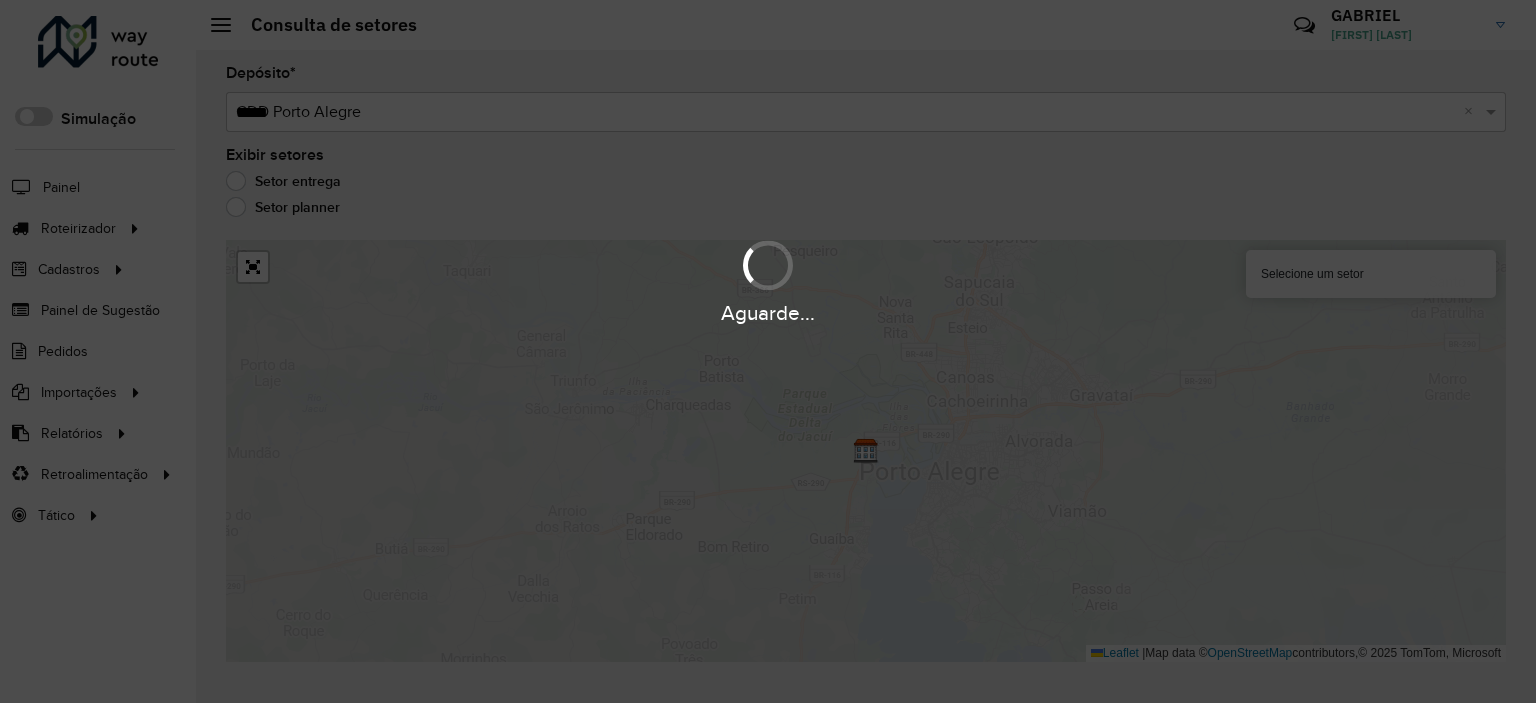 type 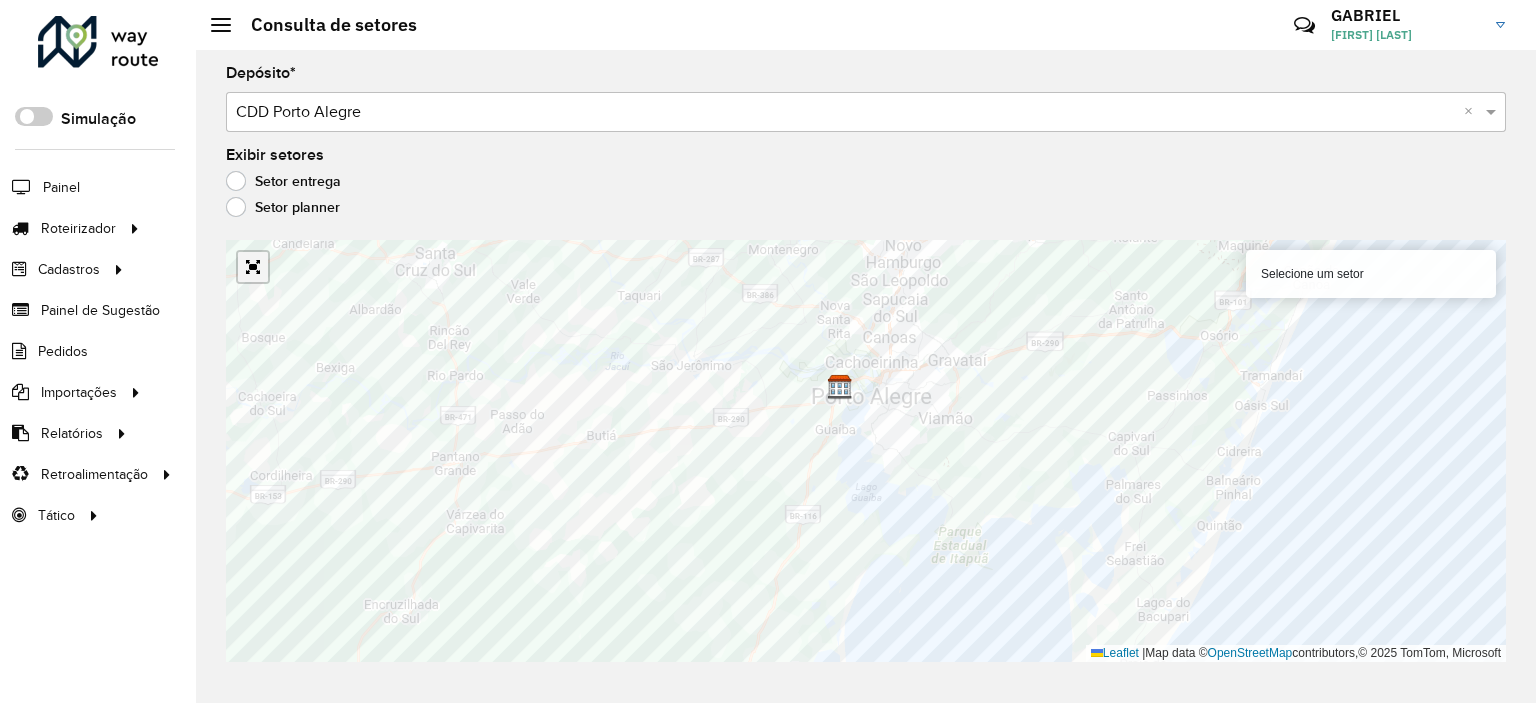 click at bounding box center [253, 267] 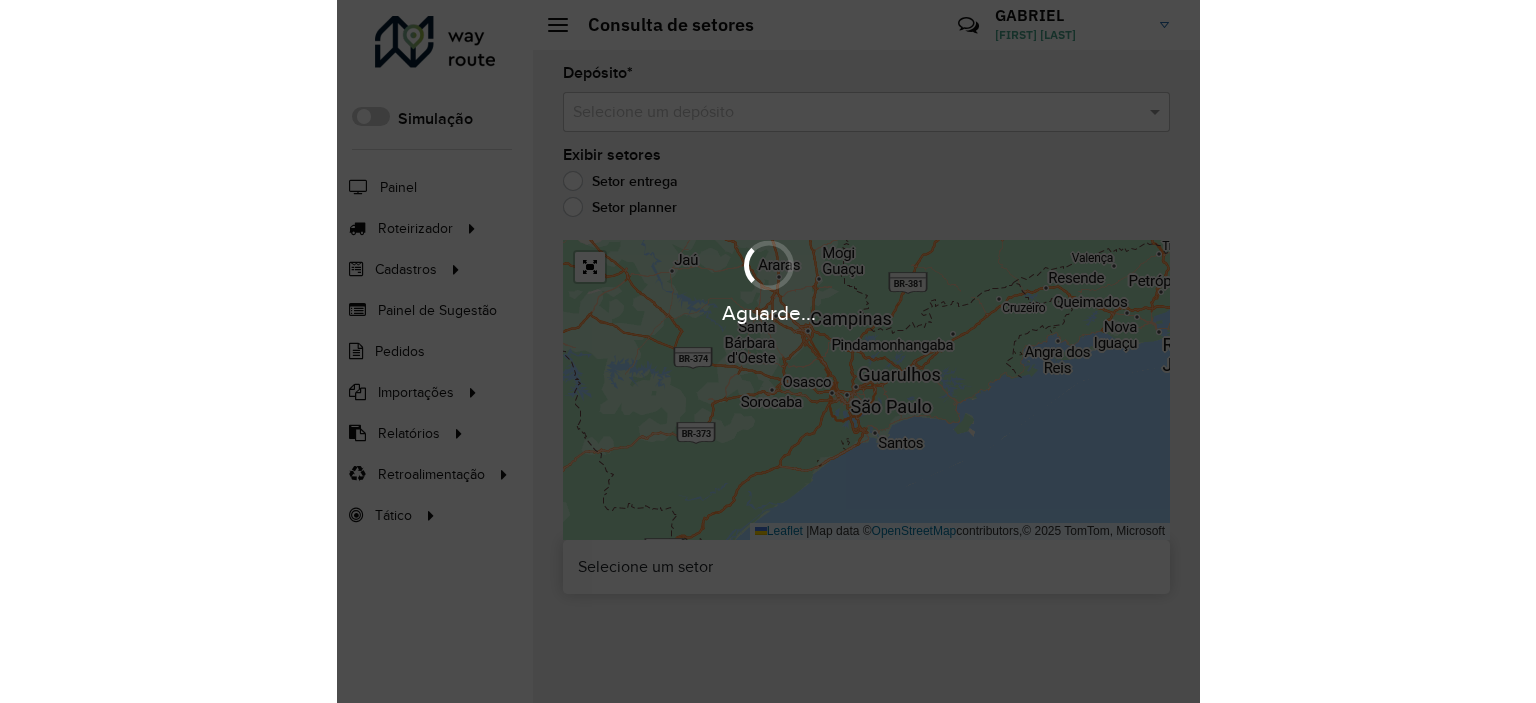 scroll, scrollTop: 0, scrollLeft: 0, axis: both 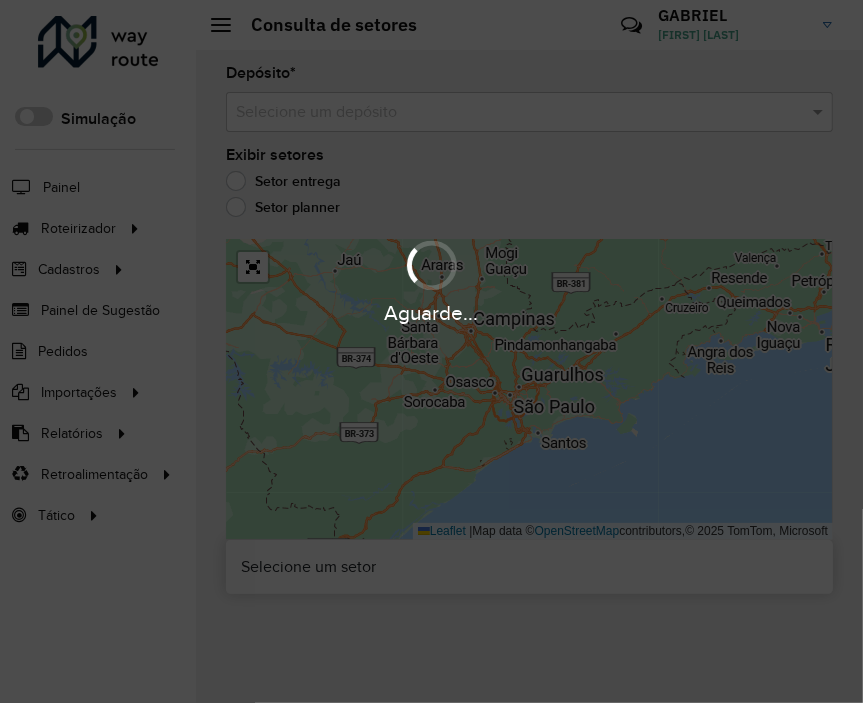 click on "Aguarde..." at bounding box center (431, 351) 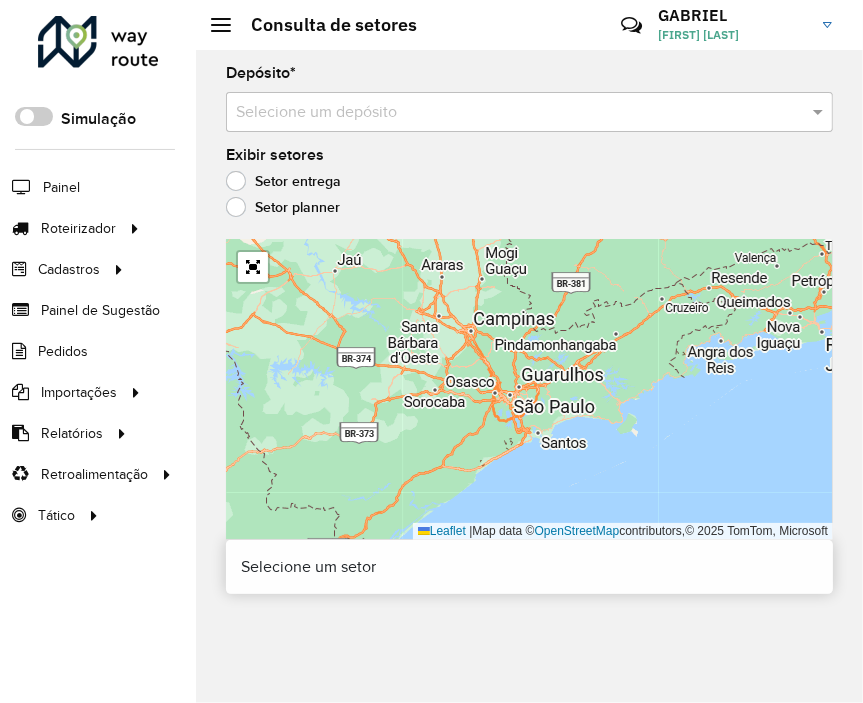 click at bounding box center [509, 113] 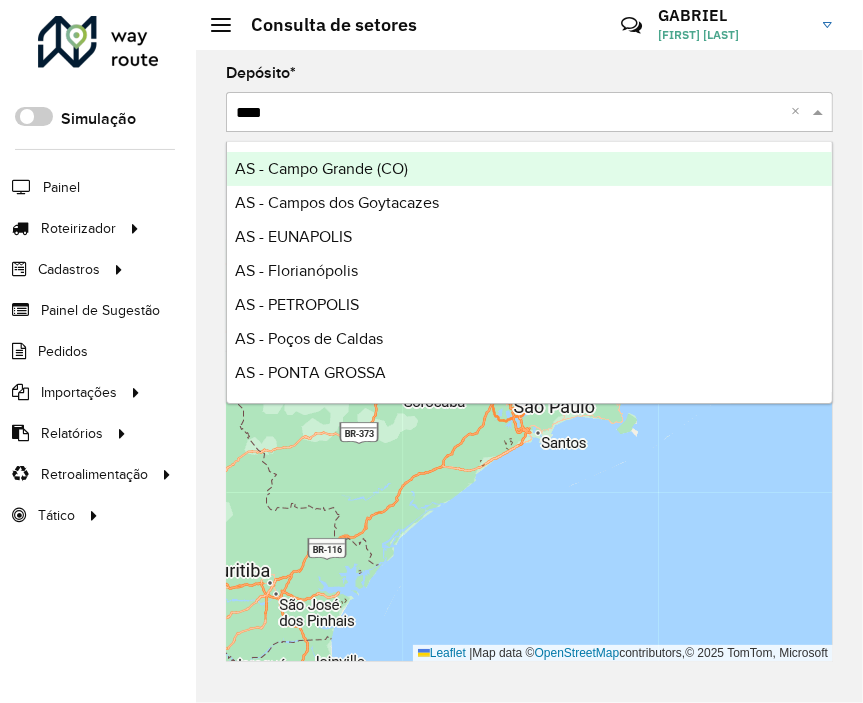 type on "*****" 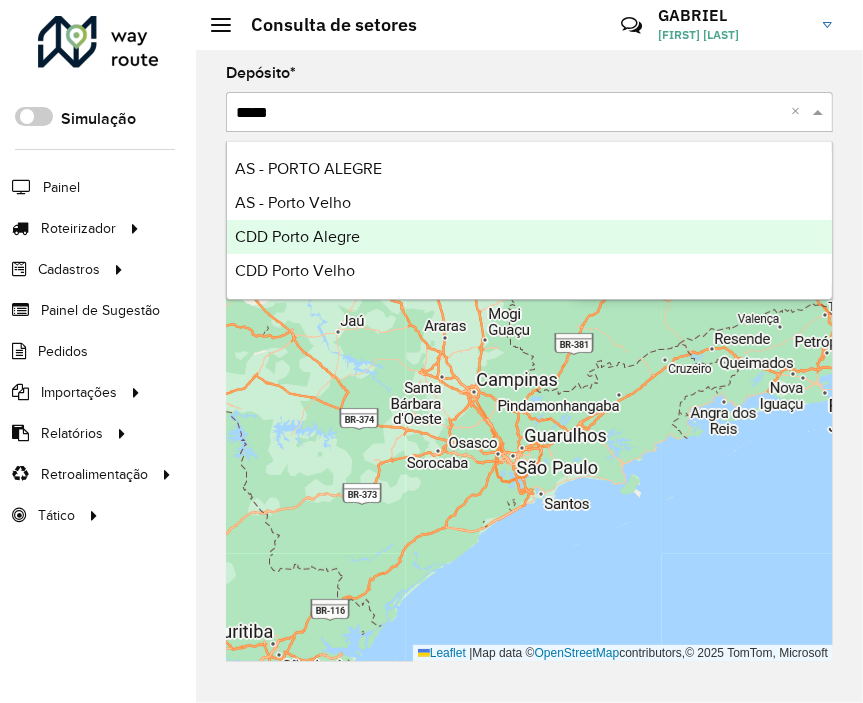 type 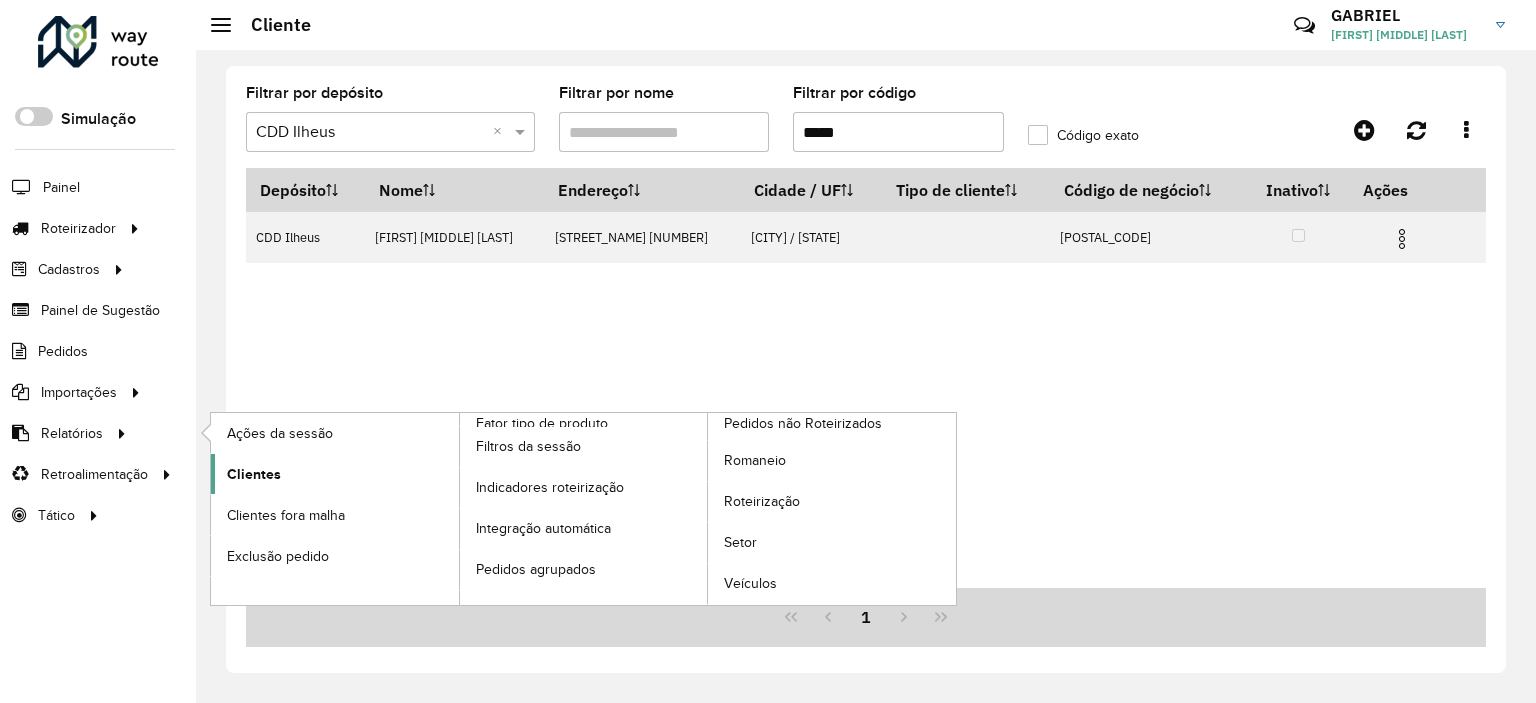 scroll, scrollTop: 0, scrollLeft: 0, axis: both 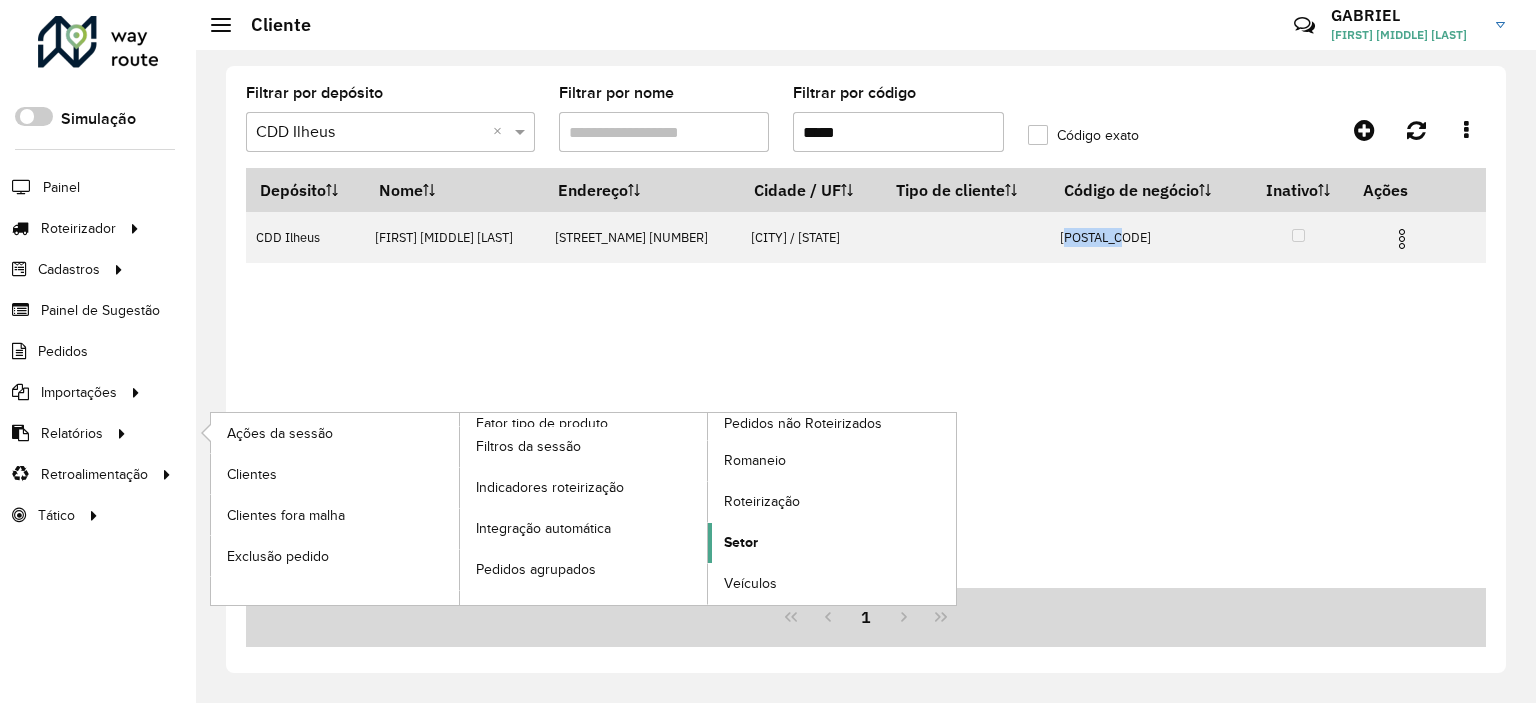 click on "Setor" 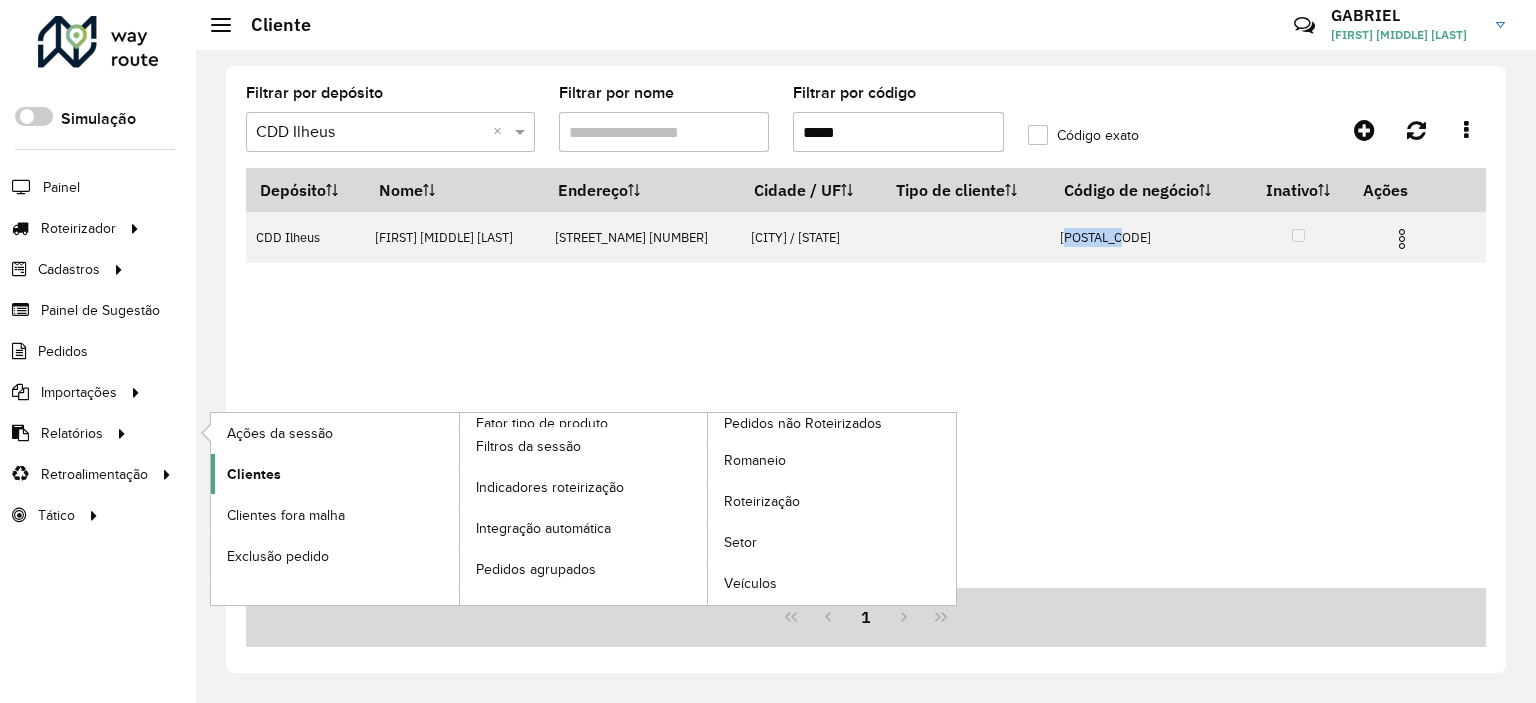 click on "Clientes" 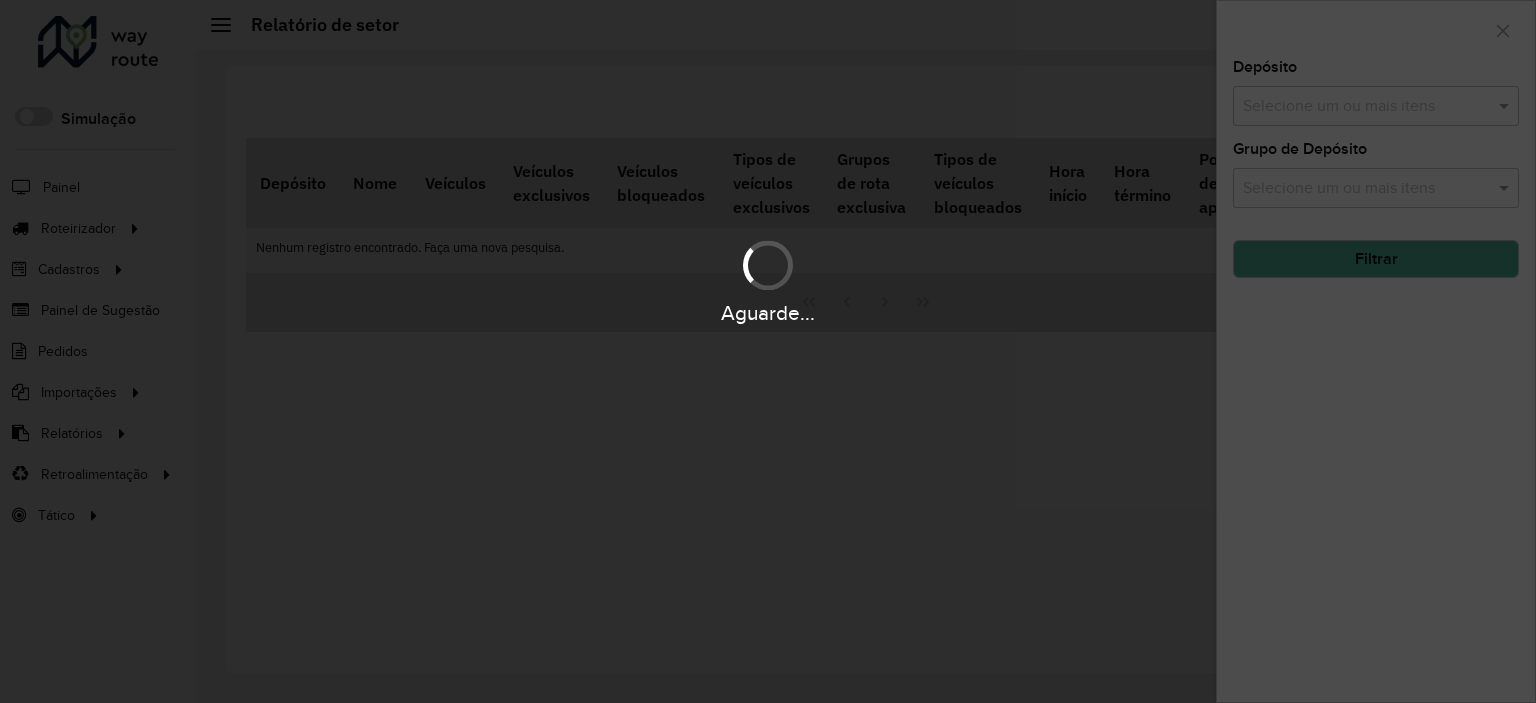 scroll, scrollTop: 0, scrollLeft: 0, axis: both 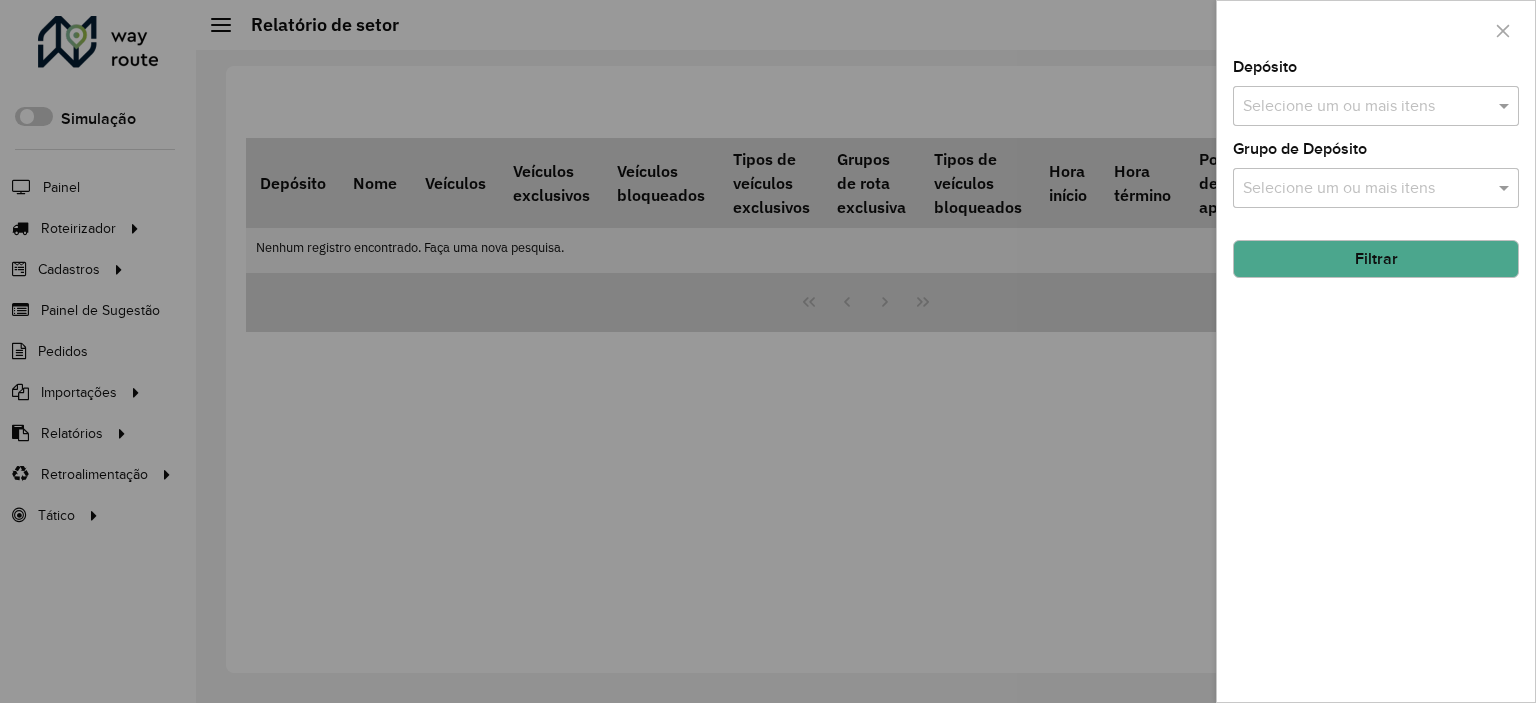 click at bounding box center [1366, 107] 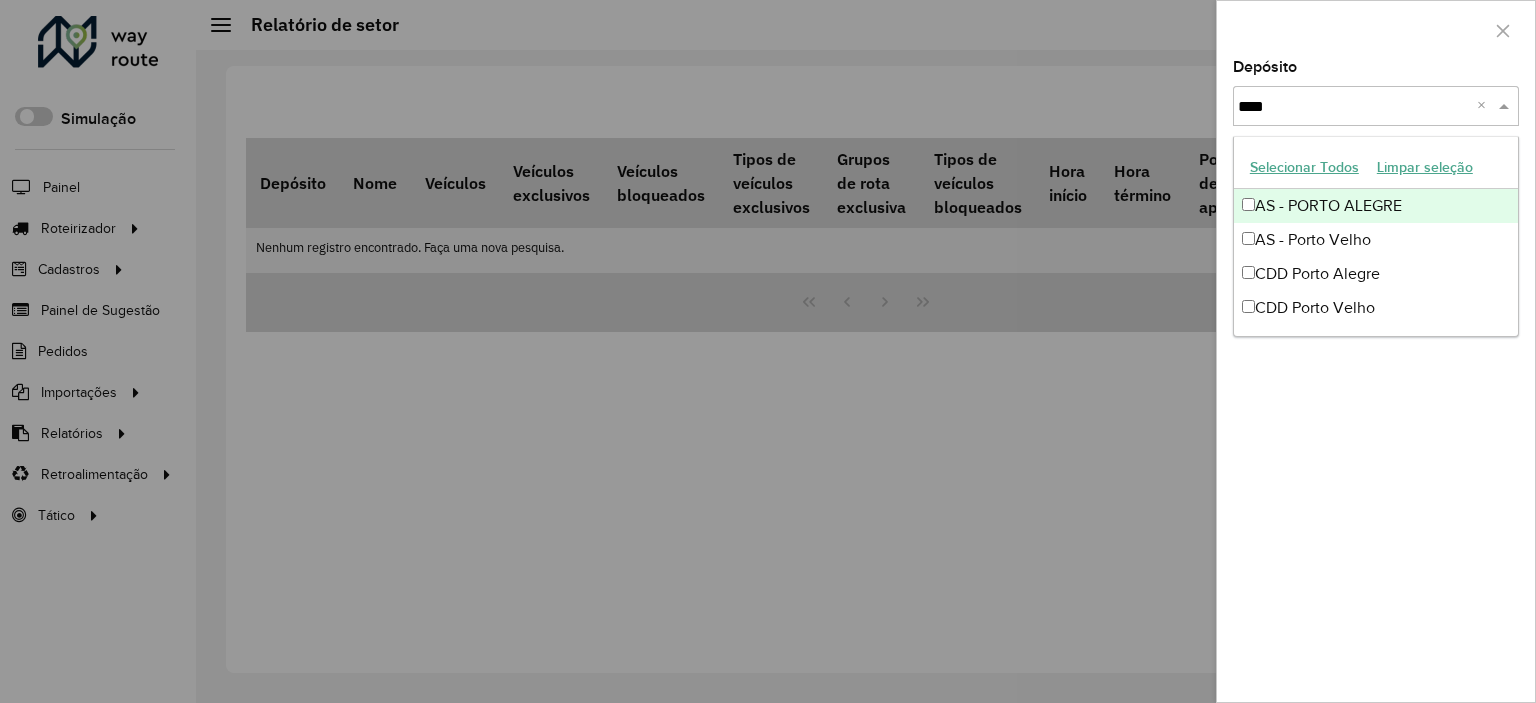 type on "*****" 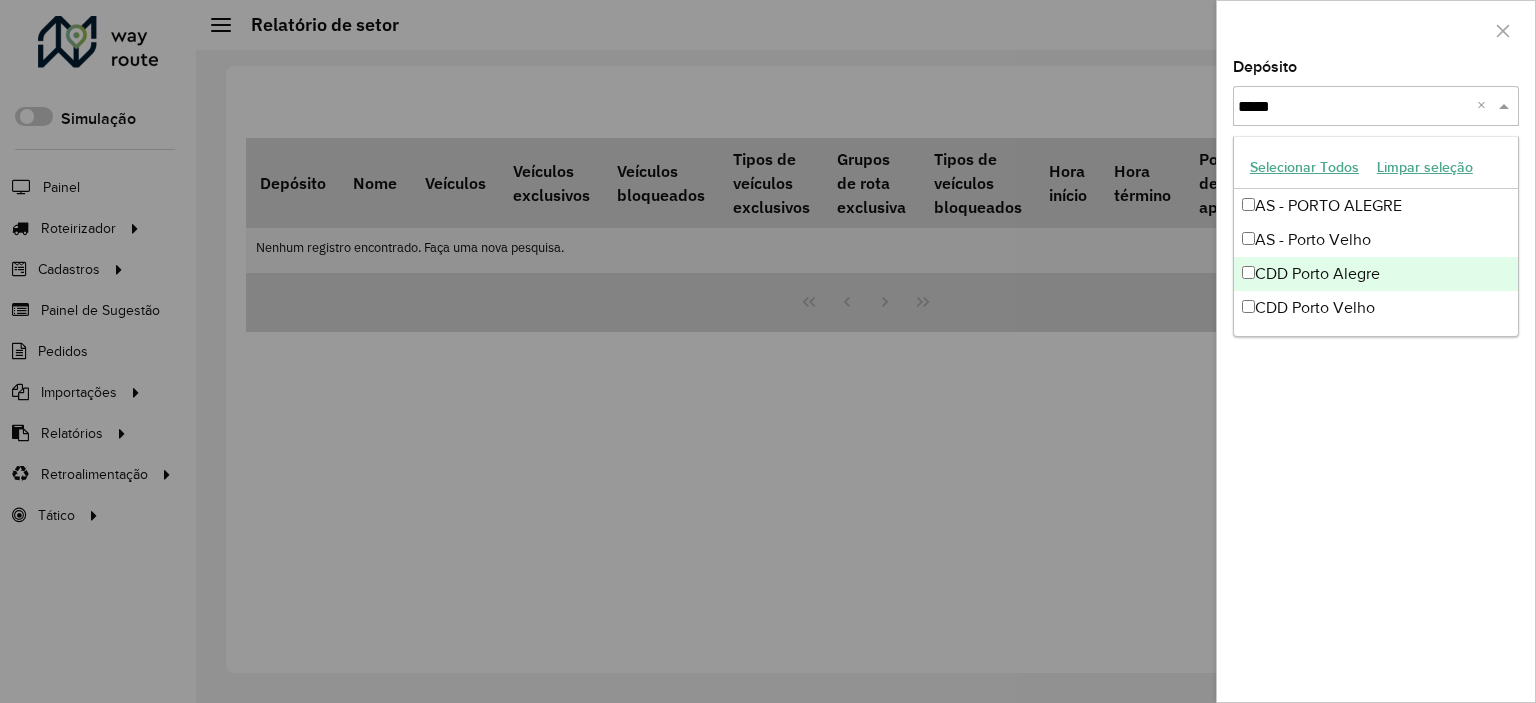 click on "CDD Porto Alegre" at bounding box center (1376, 274) 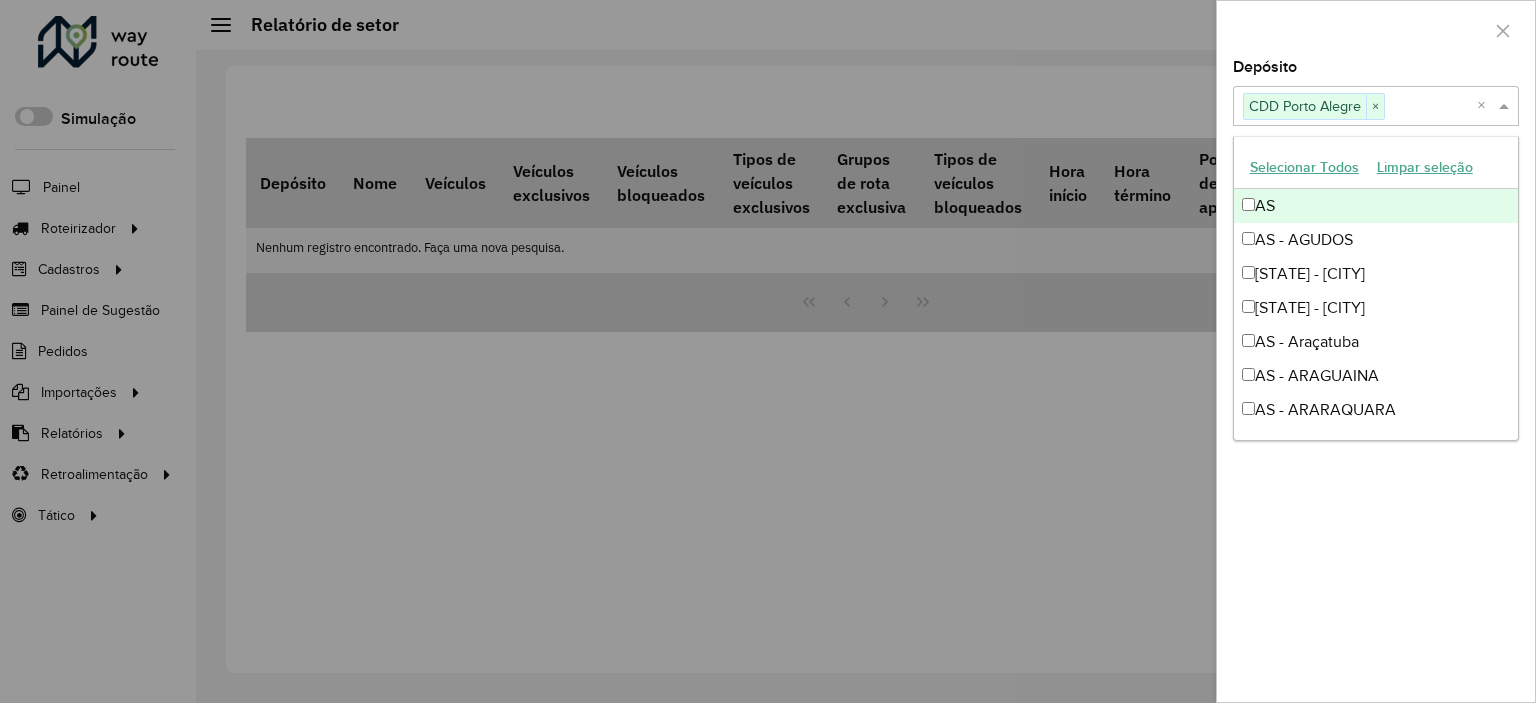 click 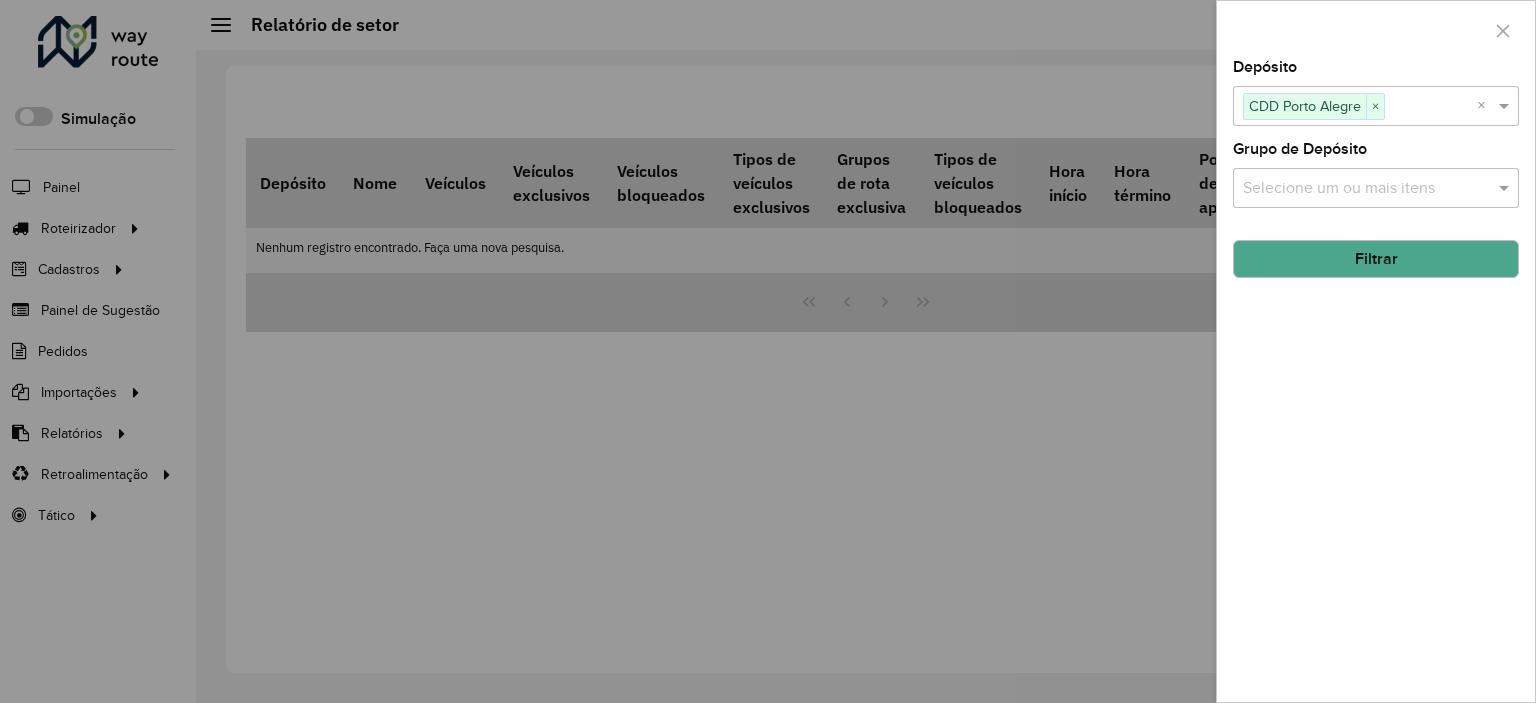 click on "Filtrar" 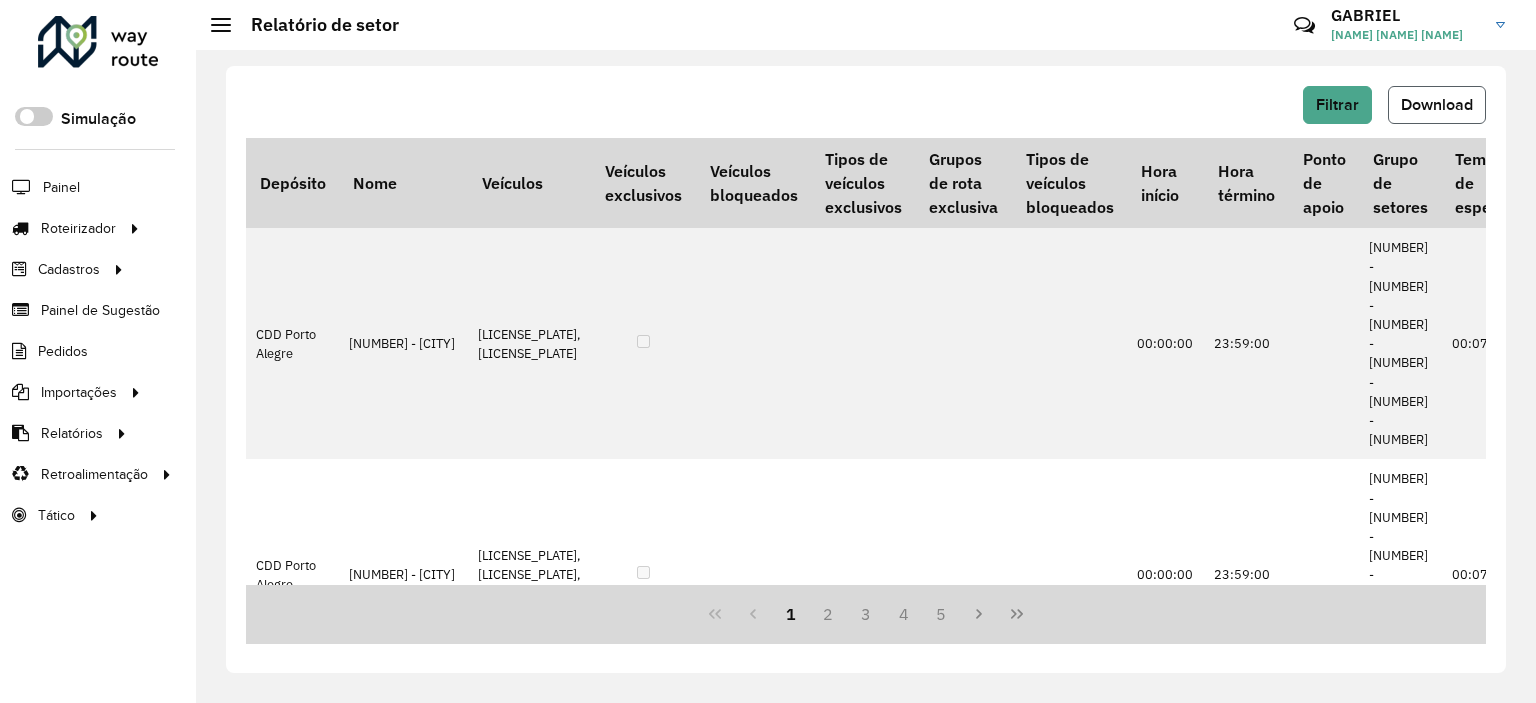 click on "Download" 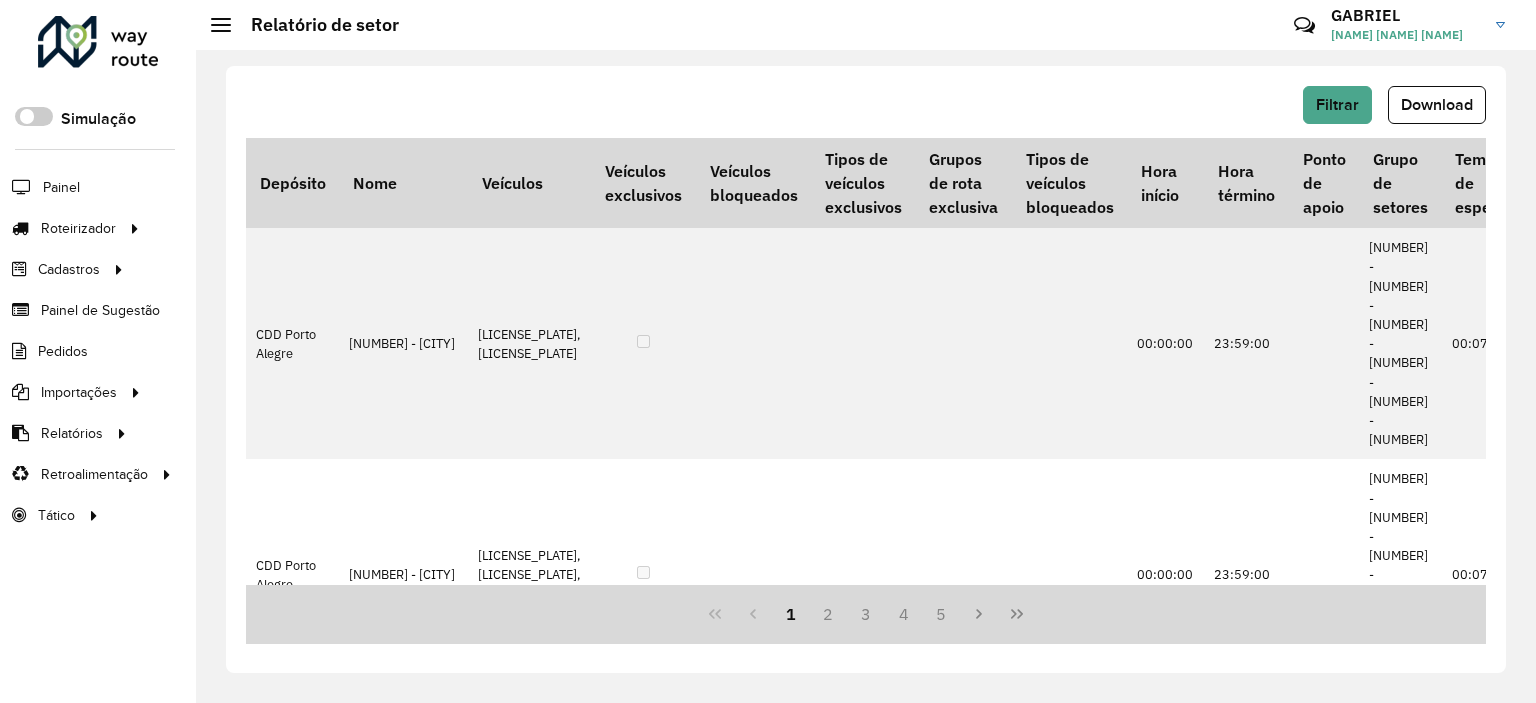click on "Filtrar   Download  Depósito Nome Veículos Veículos exclusivos Veículos bloqueados  Tipos de veículos exclusivos  Grupos de rota exclusiva Tipos de veículos bloqueados Hora início Hora término Ponto de apoio Grupo de setores Tempo de espera Max dias Rota  % ajuste velocidade modificado  Valor Fórmula Valor Máximo Rota KM Máximo Rota Rótulo padrão Rodízio de placa Setor Exclusivo  % ajuste velocidade ida/volta  Macro região Bloqueio de sinergia CDD Porto Alegre 101 - Águas Claras QTM6420, RLJ0G47 00:00:00 23:59:00 101 - 102 - 103 - 104 - 105 -106 00:07:00 0,00 15 101 - 101 20 103 - São Tomé - Santo Onofre - Martinica,104 - Viamópolis - São Lucas,105 - Santa Izabel - Cecilia - Vila Augusta,106 - Itapua - Espigão CDD Porto Alegre 102 - Taruma QHP2777, QJW5769, SHB4B72 00:00:00 23:59:00 101 - 102 - 103 - 104 - 105 -106 00:07:00 0,00 15 102 - 102 20 105 - Santa Izabel - Cecilia - Vila Augusta,106 - Itapua - Espigão CDD Porto Alegre 103 - São Tomé - Santo Onofre - Martinica 00:00:00 0,00 20" 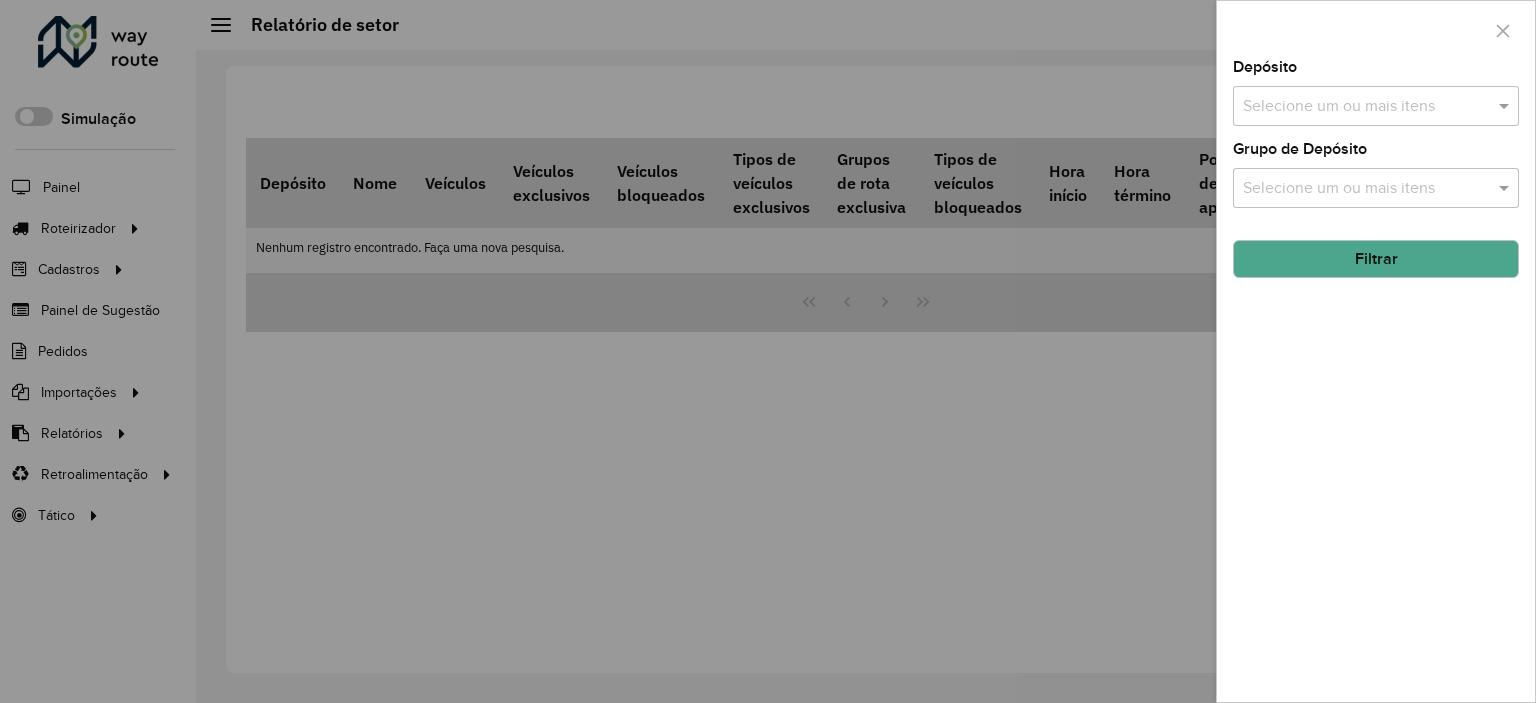 scroll, scrollTop: 0, scrollLeft: 0, axis: both 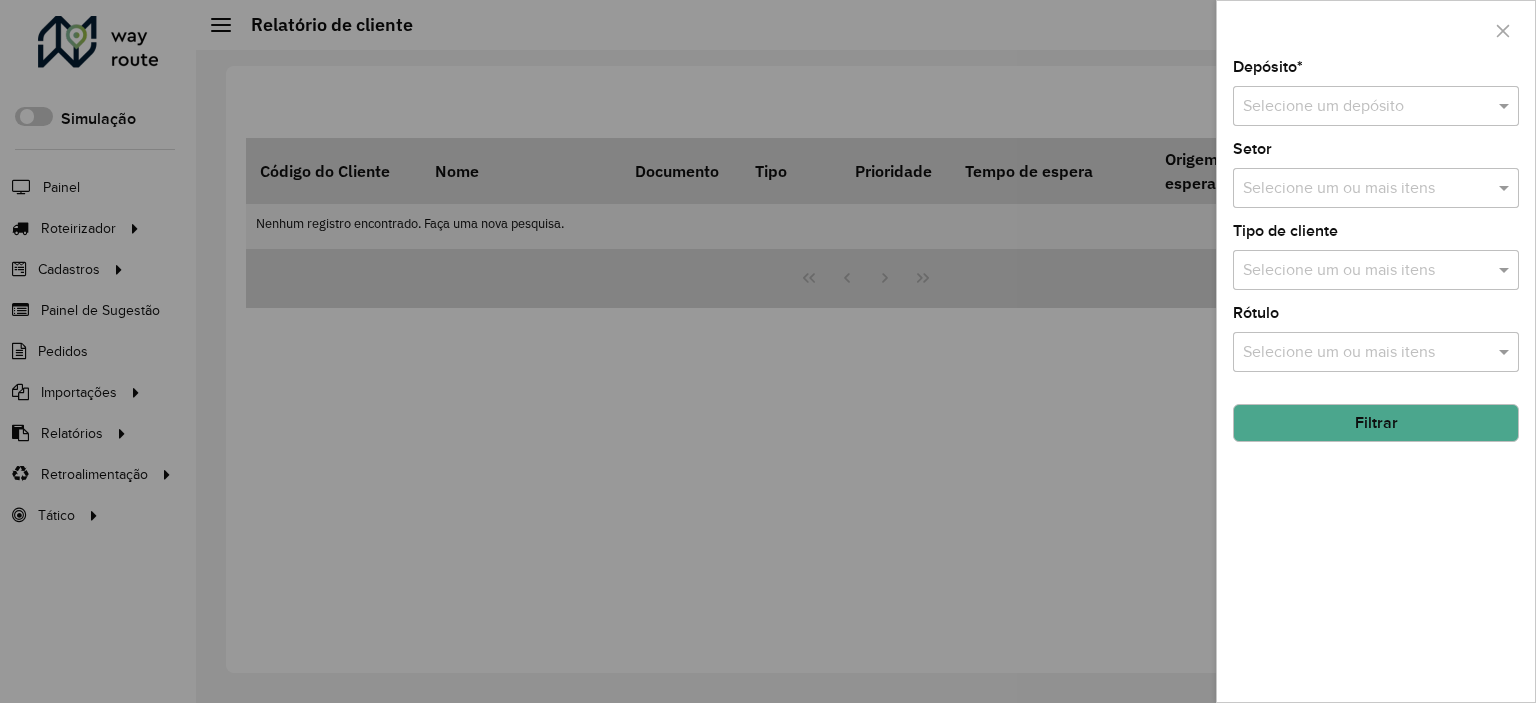 click on "Depósito  * Selecione um depósito" 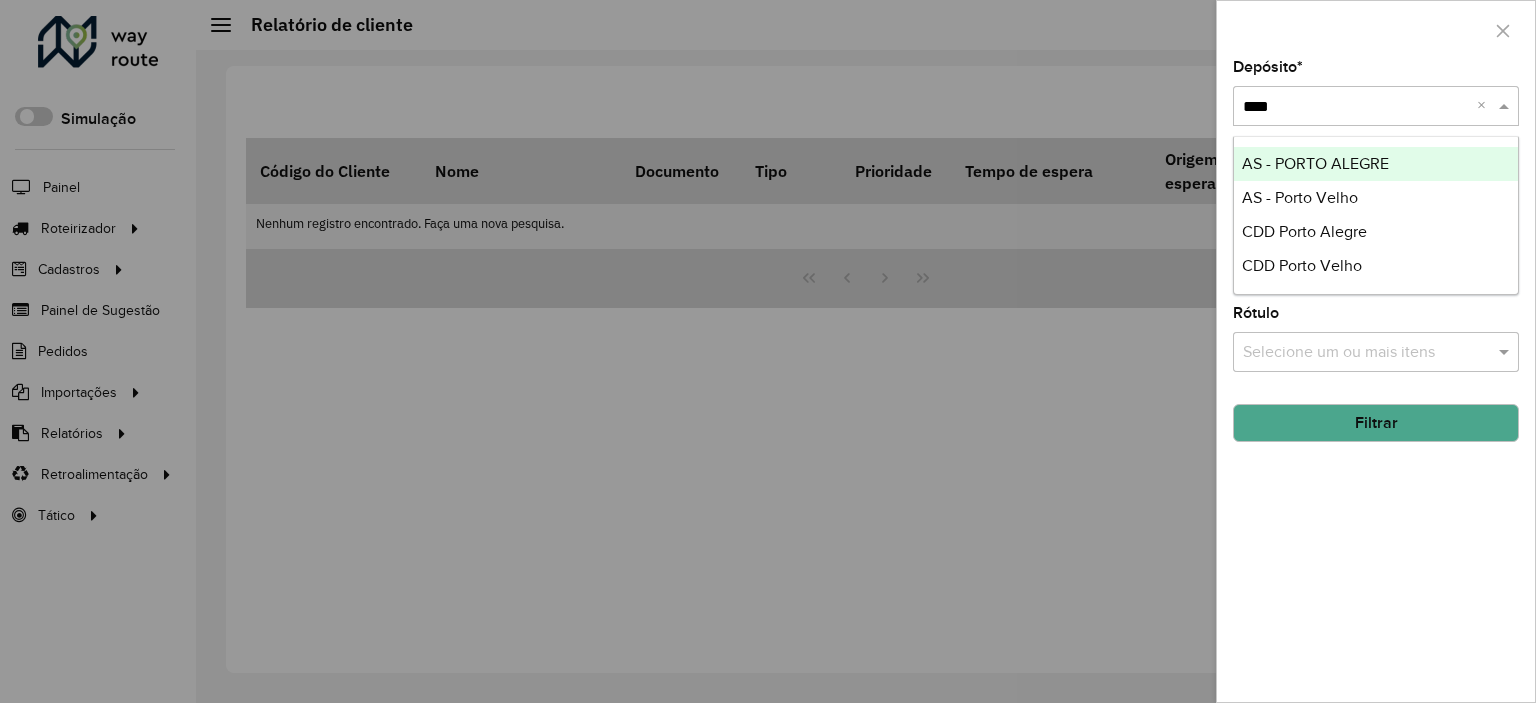 type on "*****" 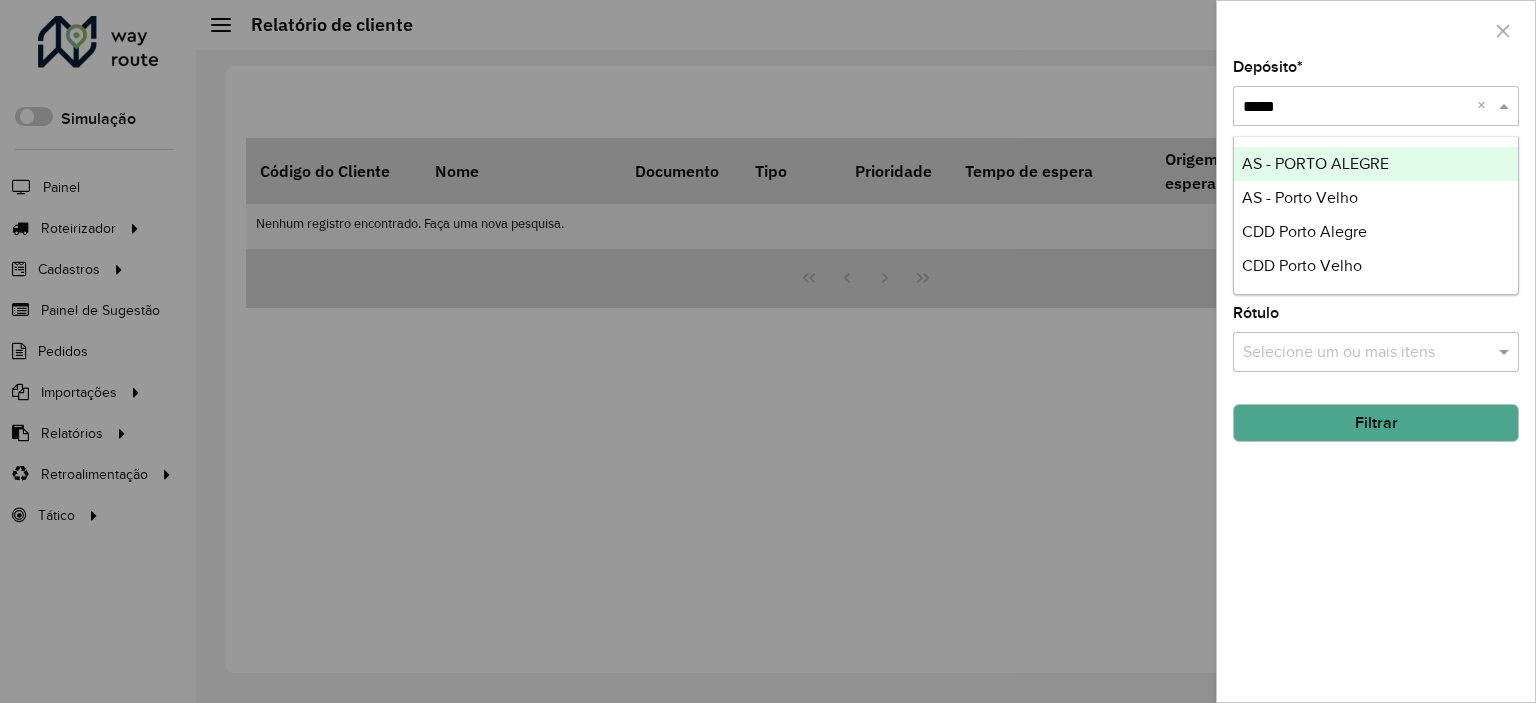 type 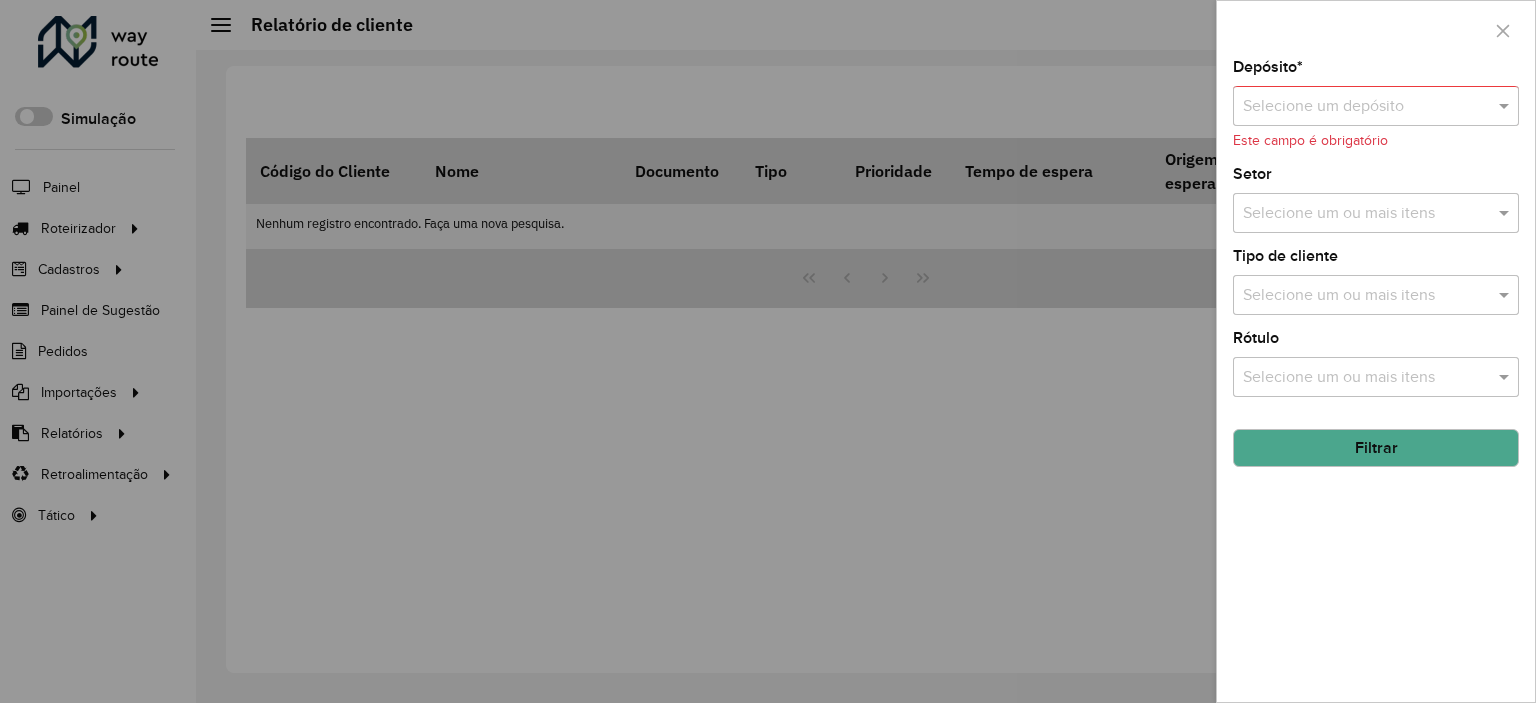 type 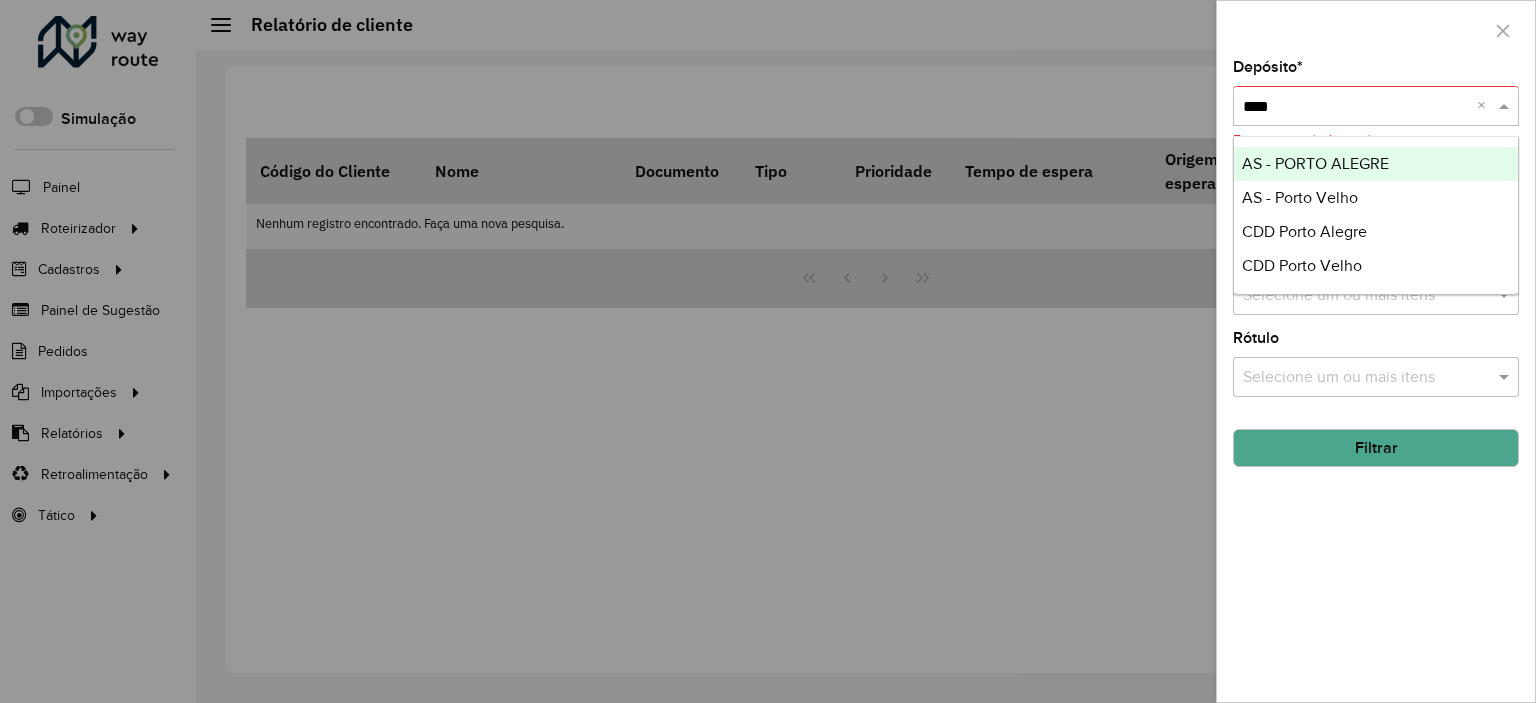 type on "*****" 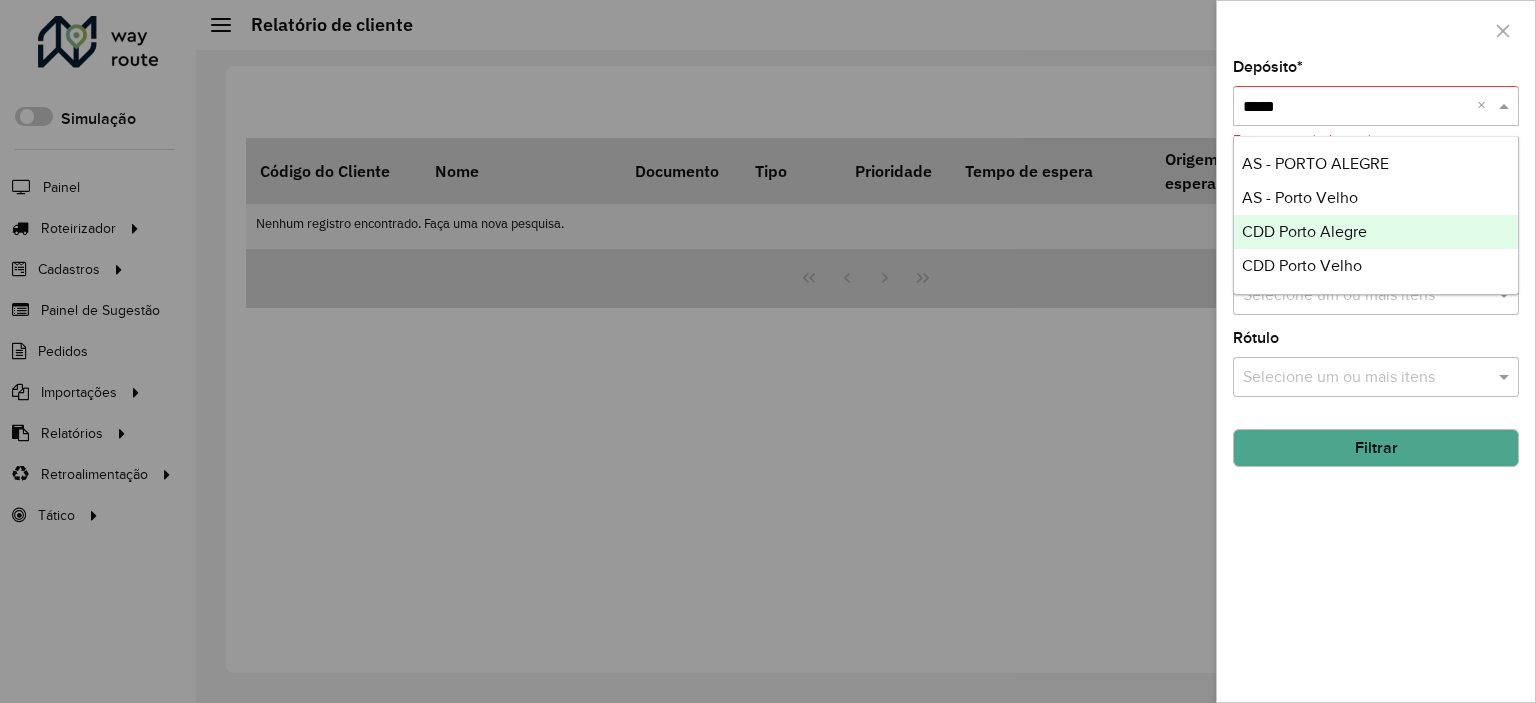 click on "CDD Porto Alegre" at bounding box center (1376, 232) 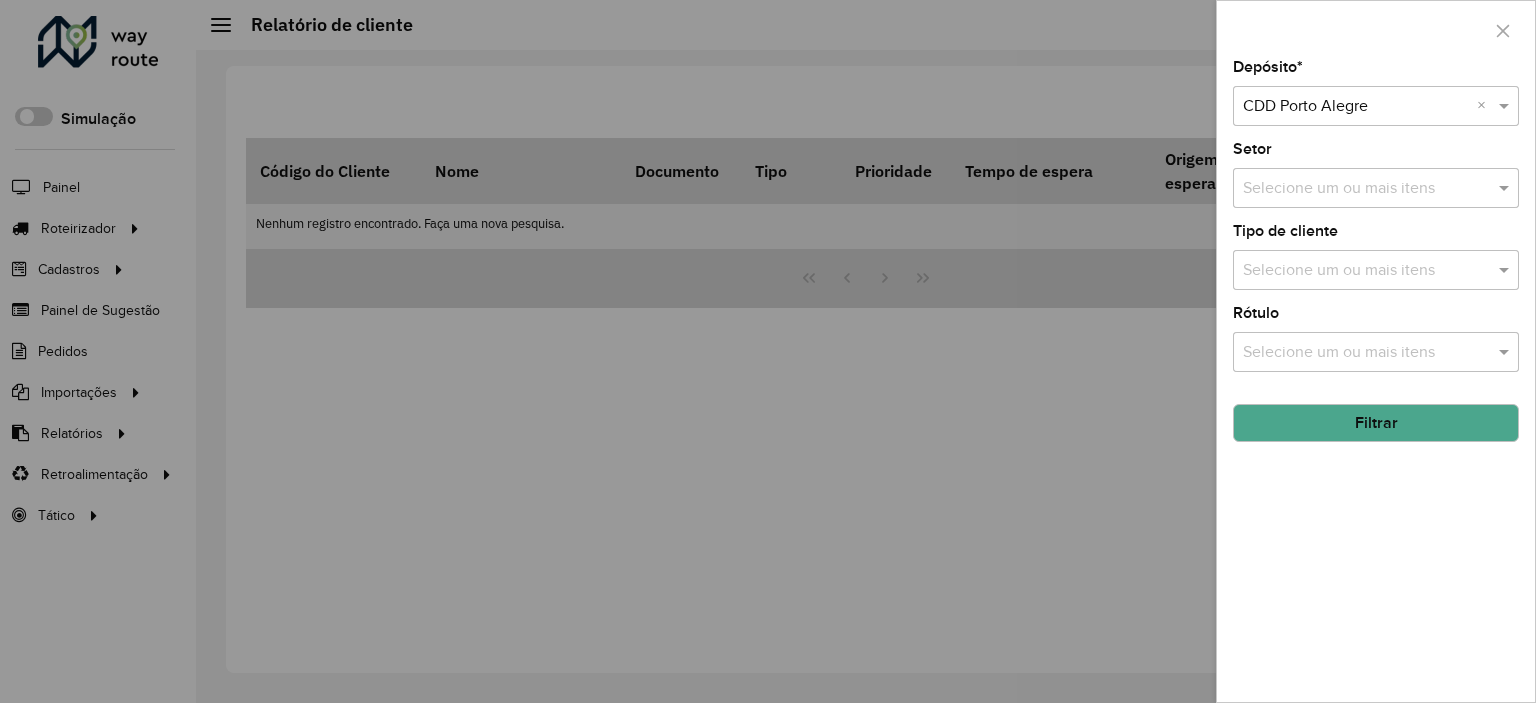 click on "Filtrar" 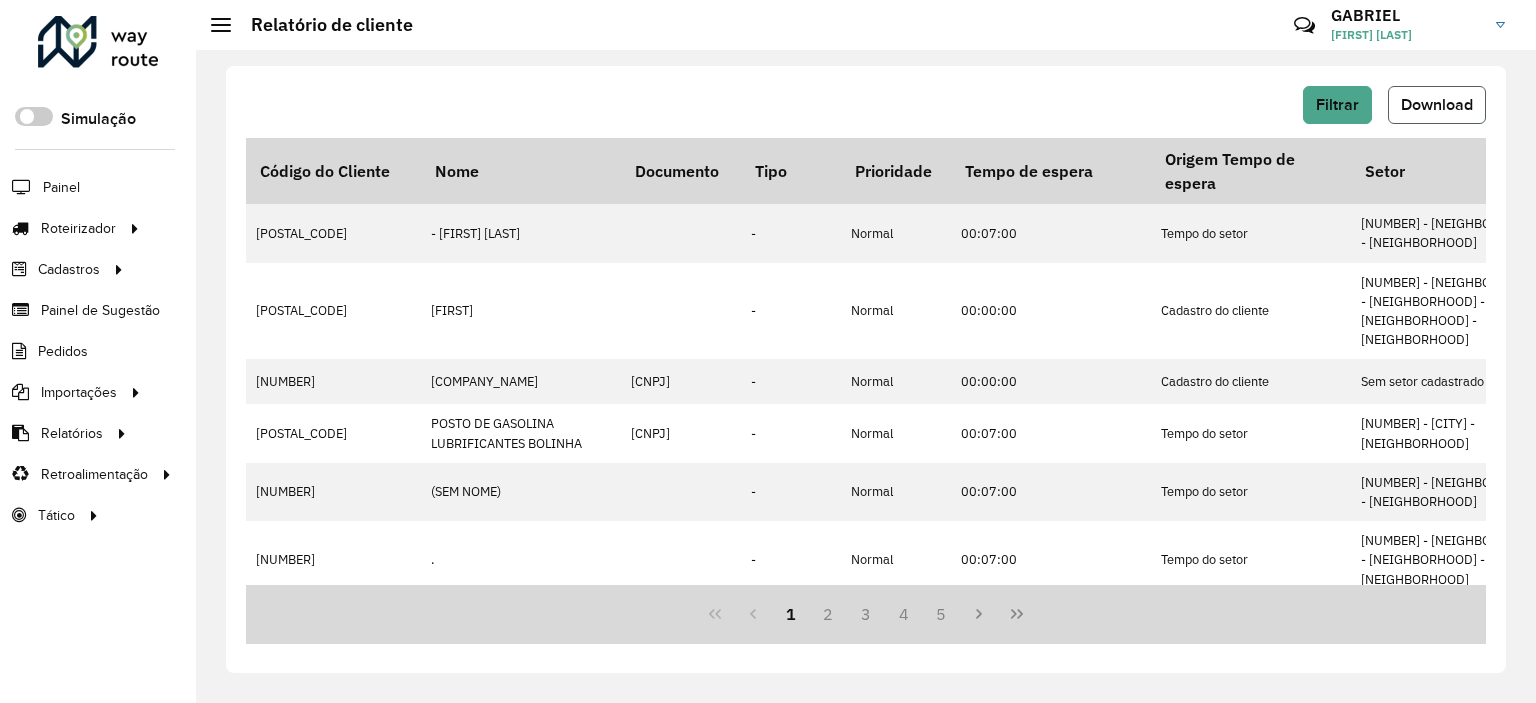 click on "Download" 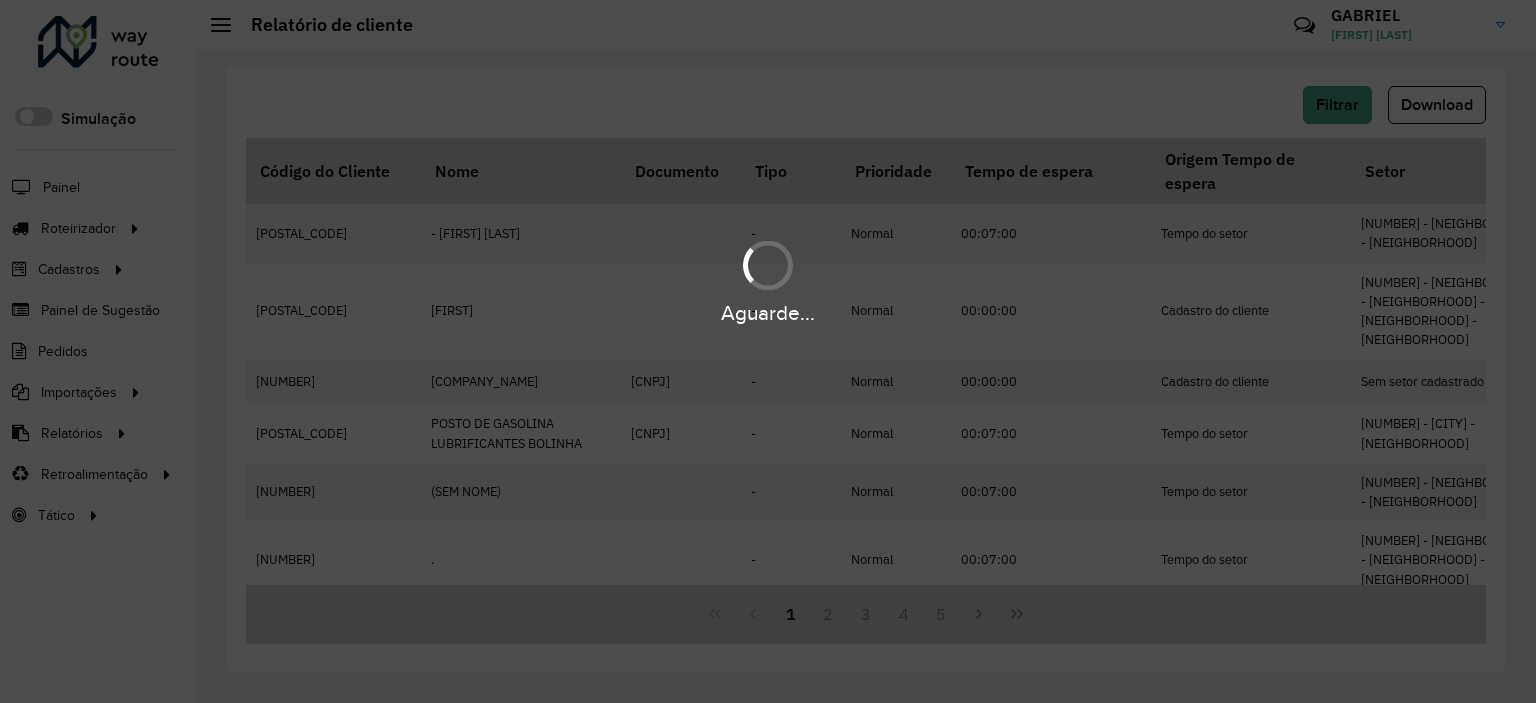 type 